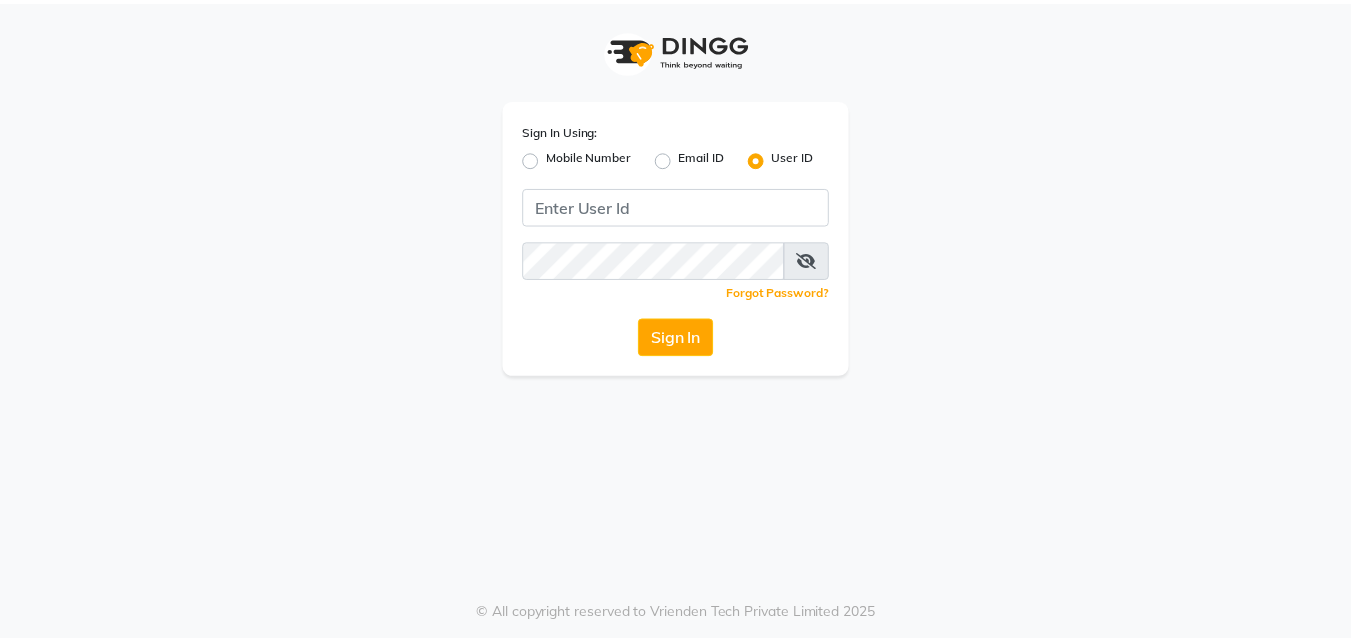 scroll, scrollTop: 0, scrollLeft: 0, axis: both 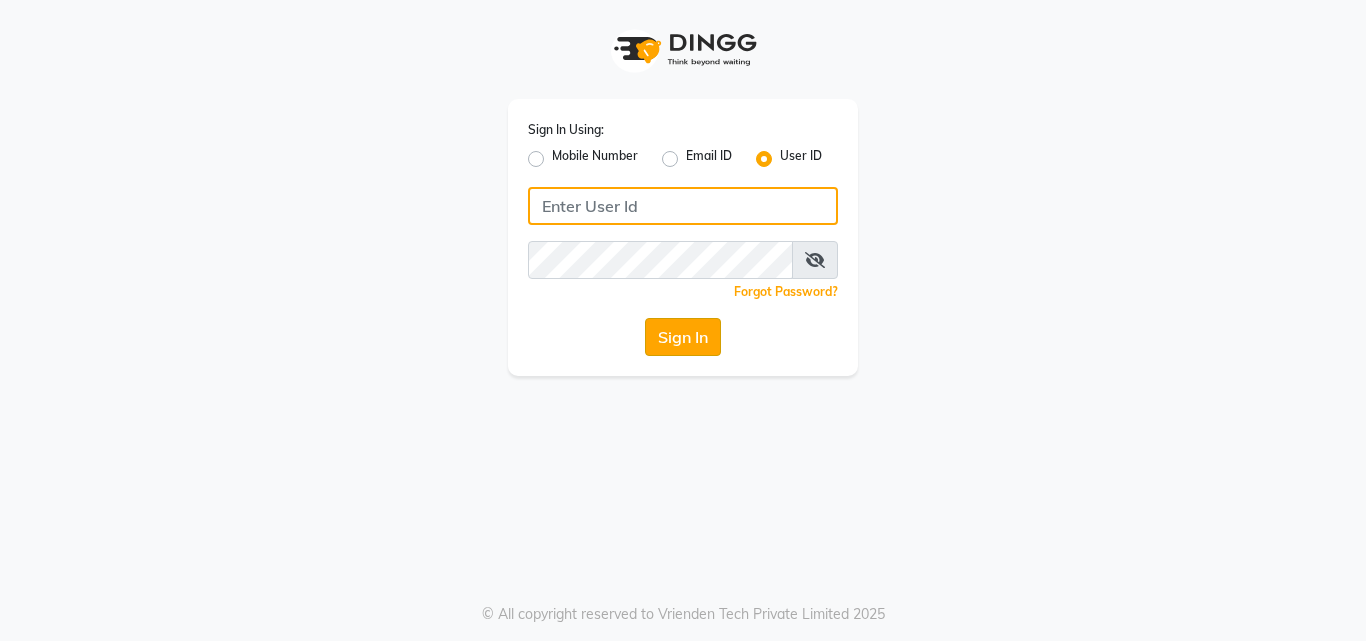 type on "deepbreath" 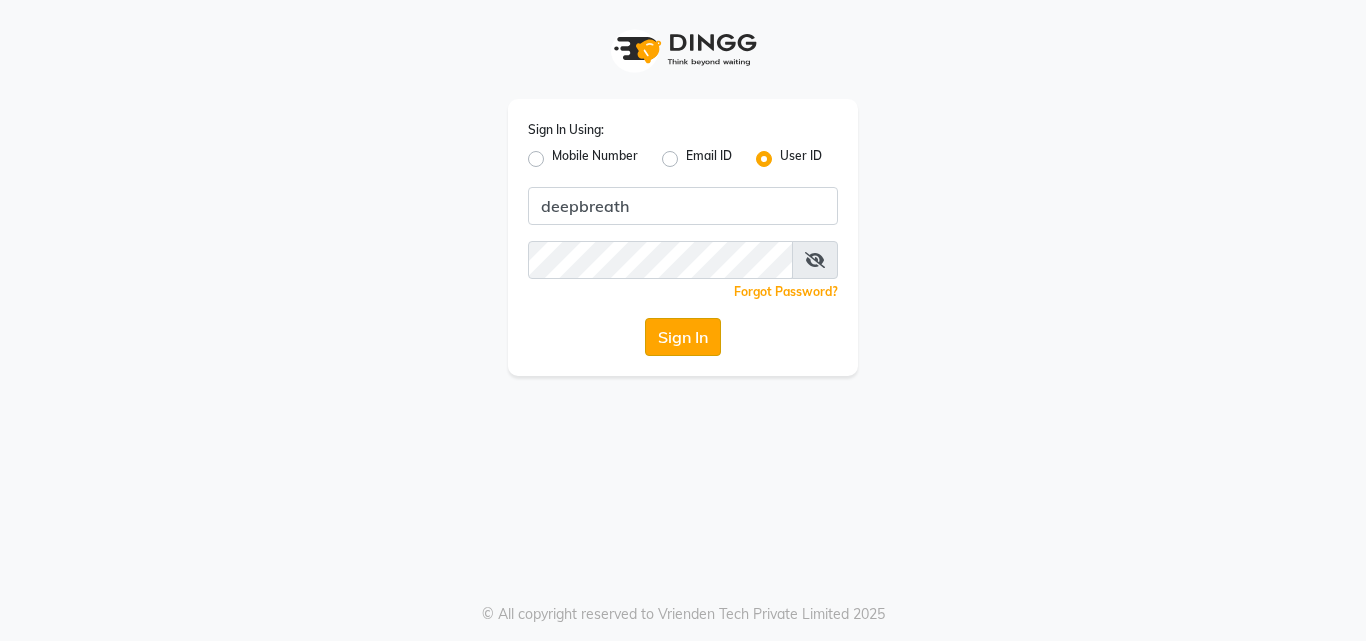 click on "Sign In" 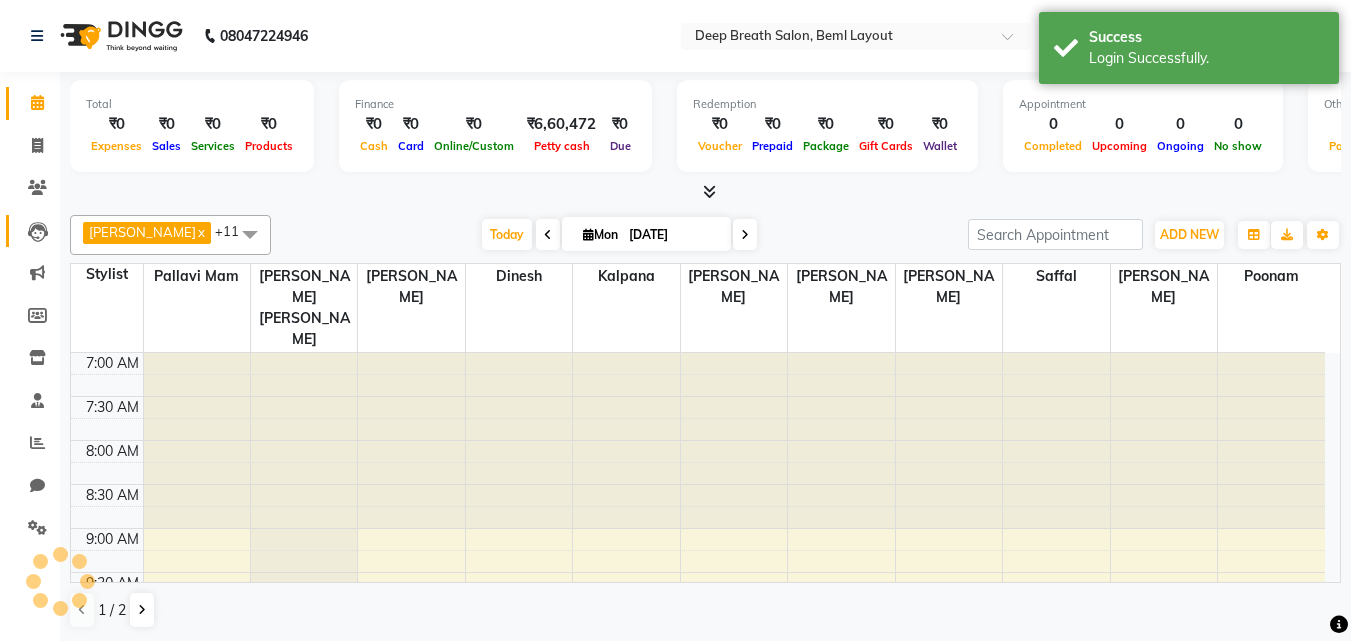 scroll, scrollTop: 0, scrollLeft: 0, axis: both 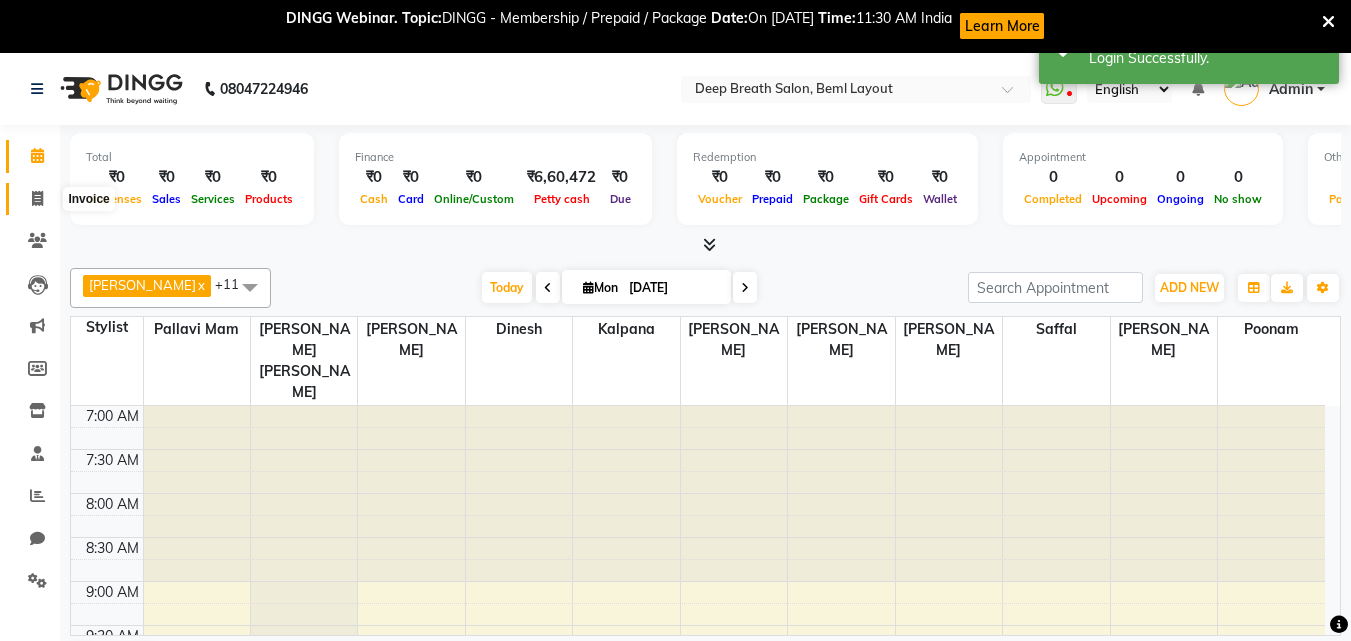 click 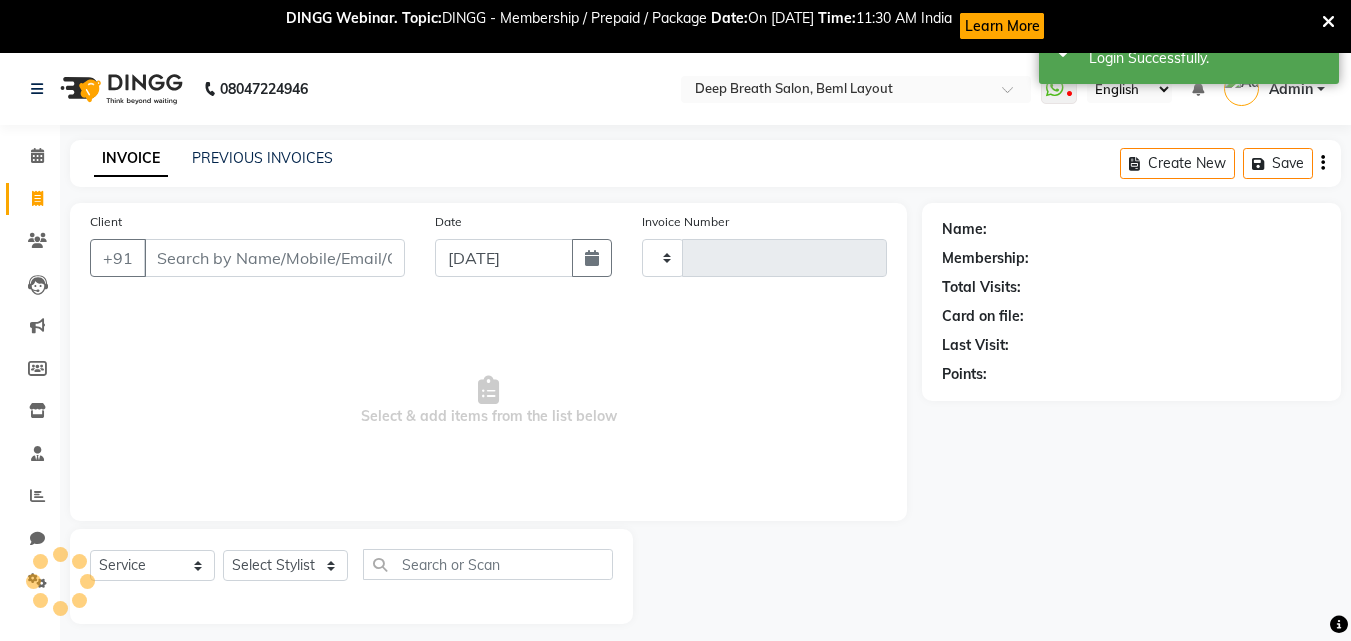 type on "0577" 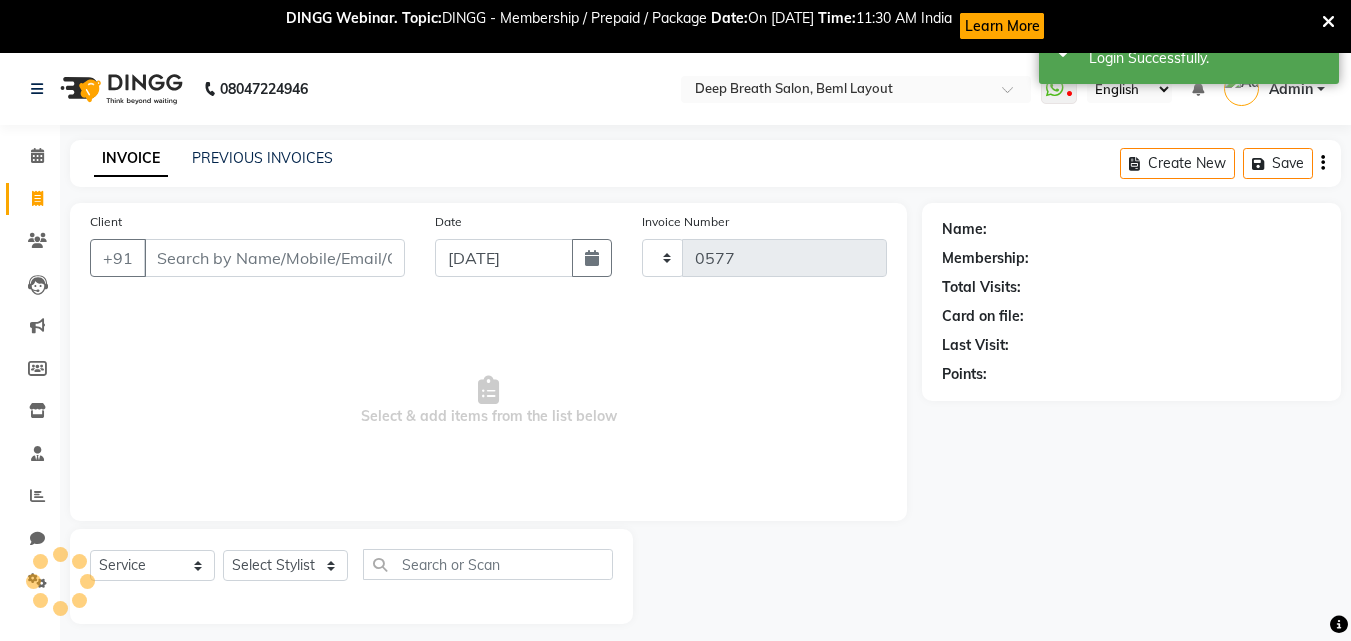 select on "4101" 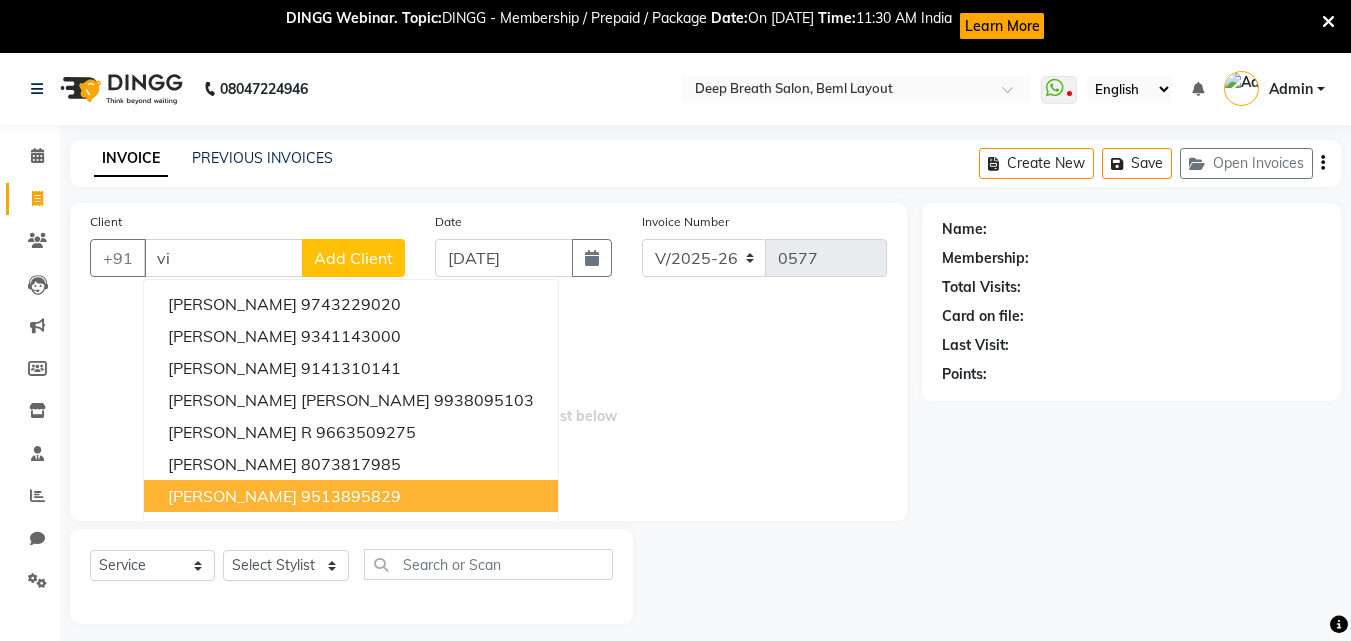 type on "v" 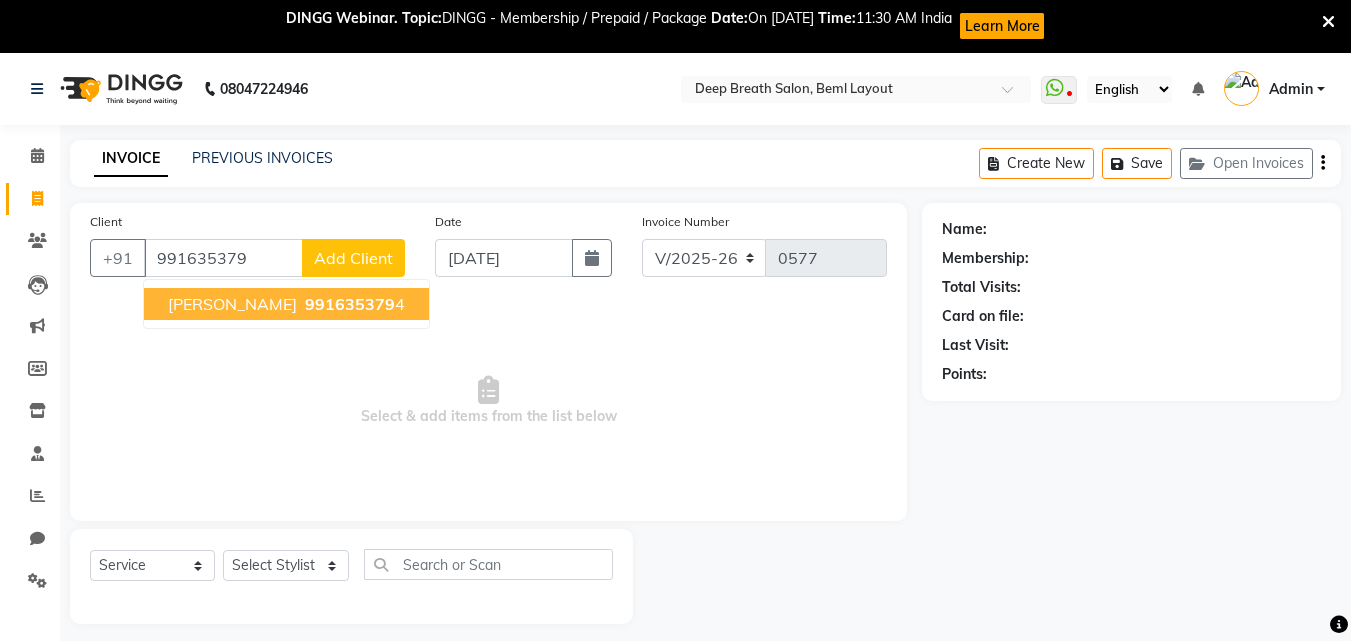 click on "991635379" at bounding box center (350, 304) 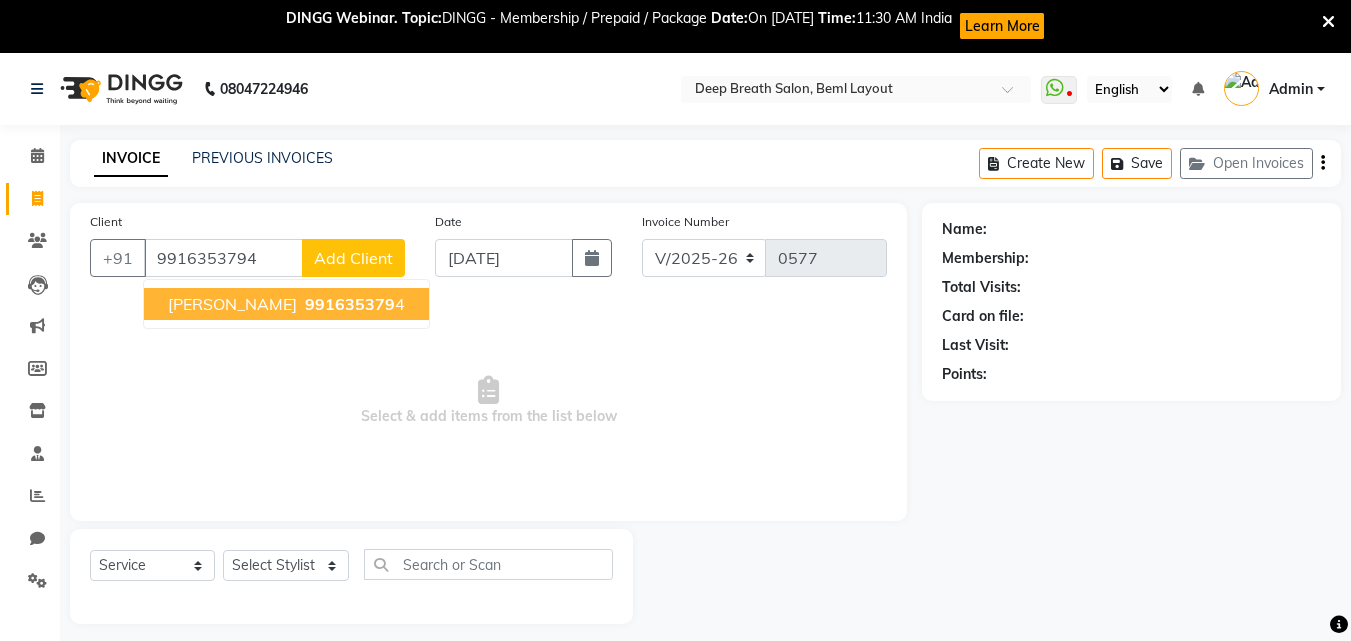 type on "9916353794" 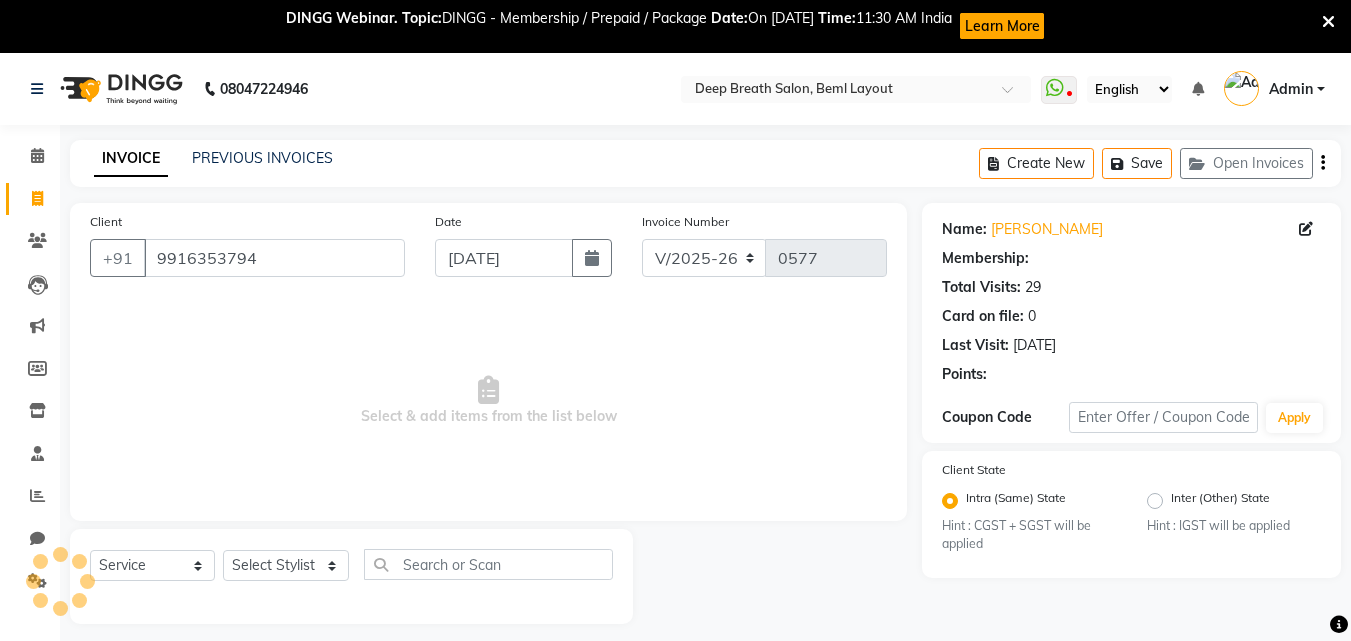 select on "1: Object" 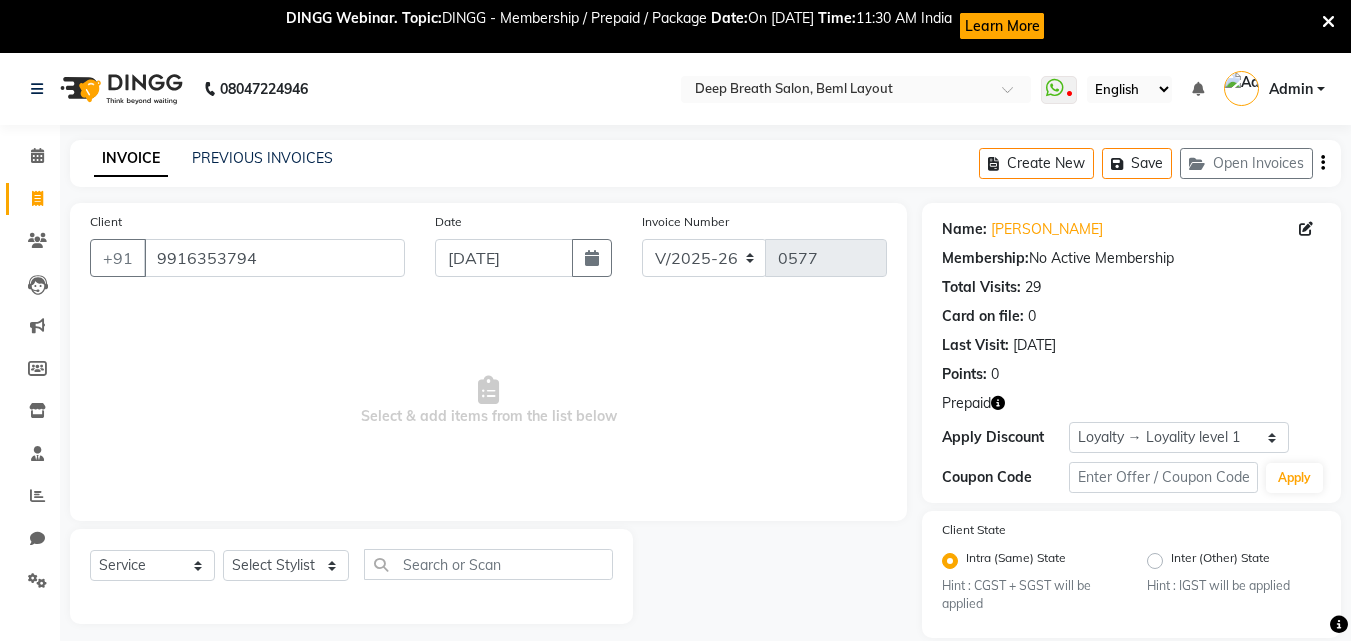 click 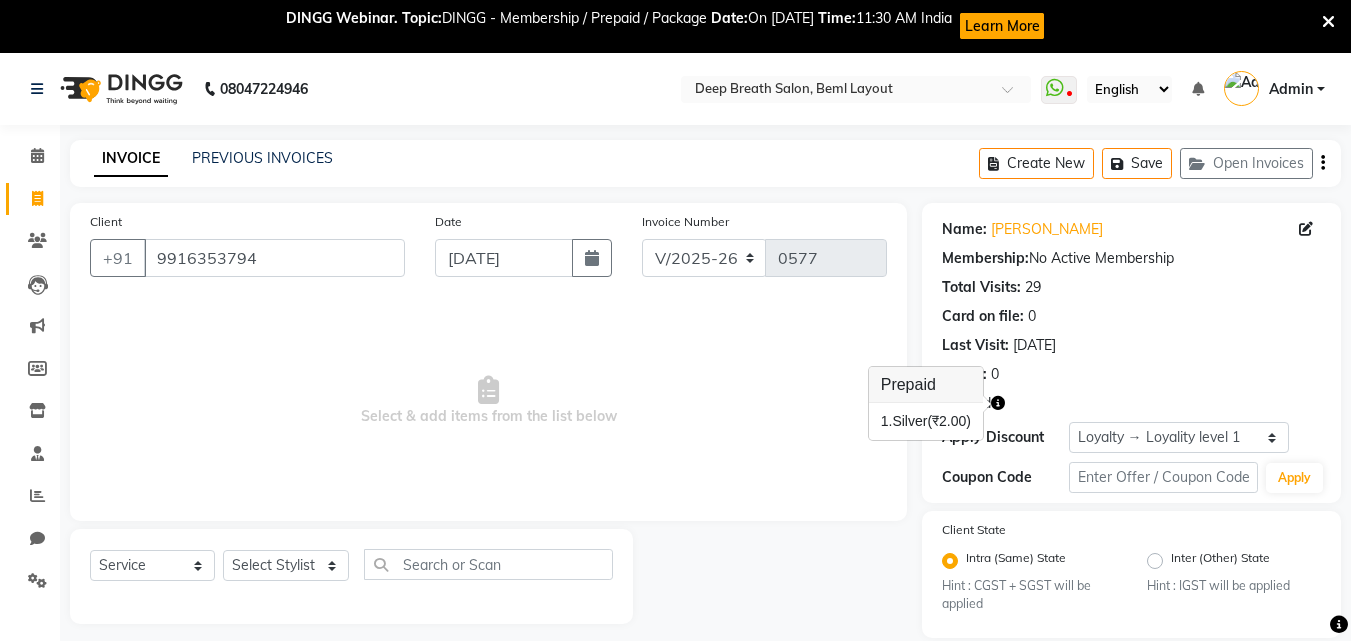 click 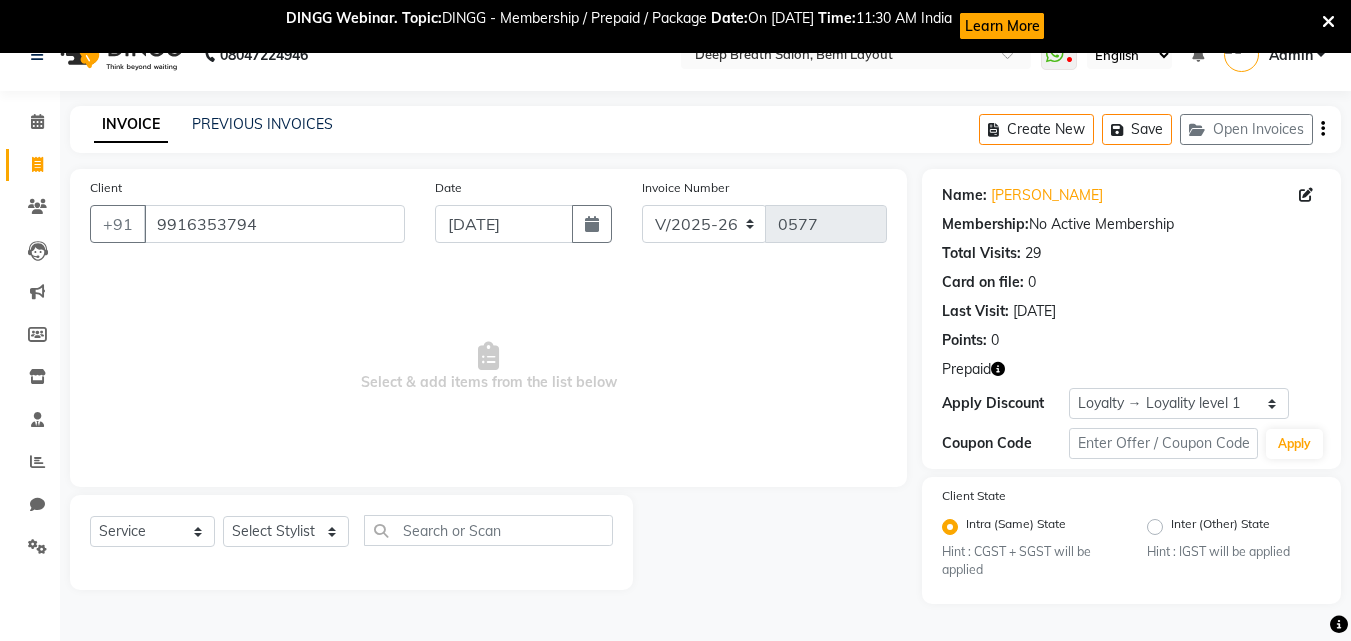 scroll, scrollTop: 53, scrollLeft: 0, axis: vertical 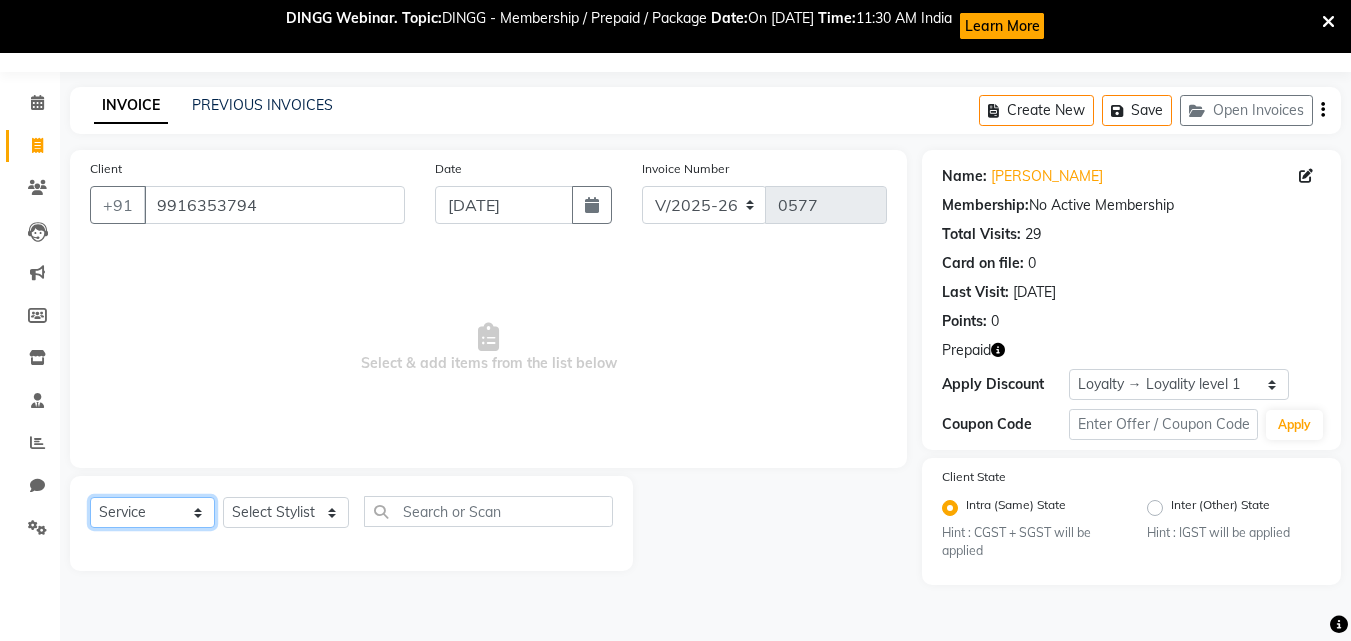 click on "Select  Service  Product  Membership  Package Voucher Prepaid Gift Card" 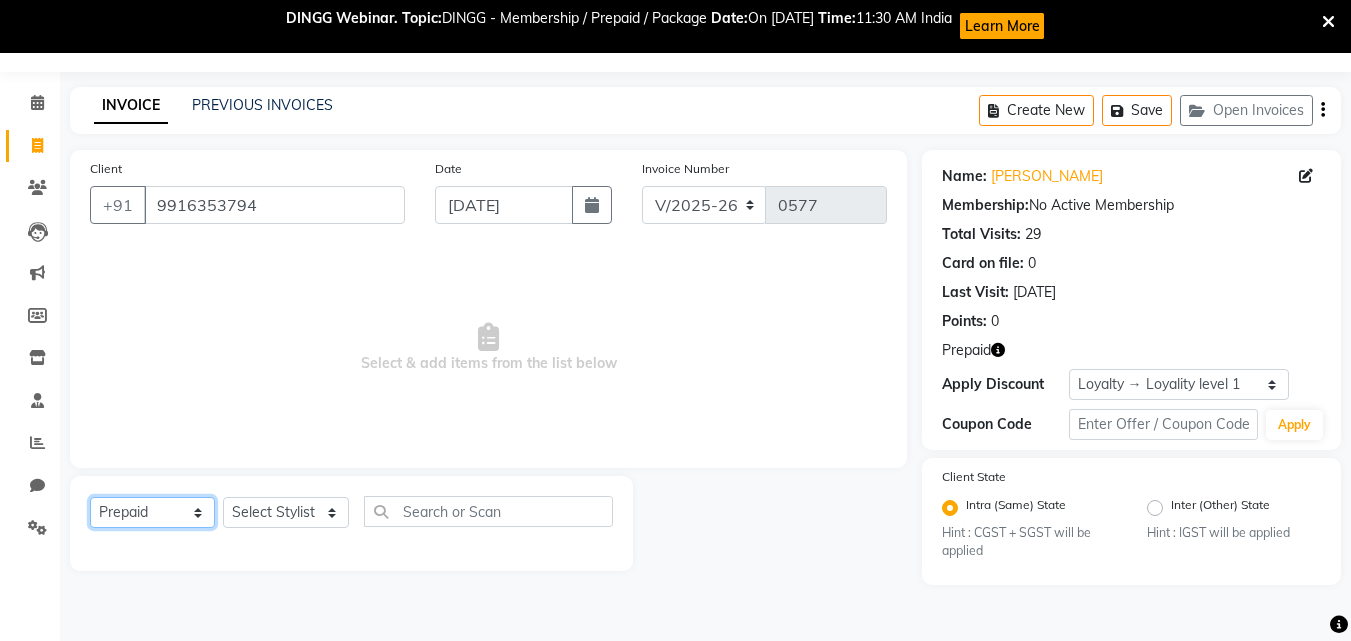 click on "Select  Service  Product  Membership  Package Voucher Prepaid Gift Card" 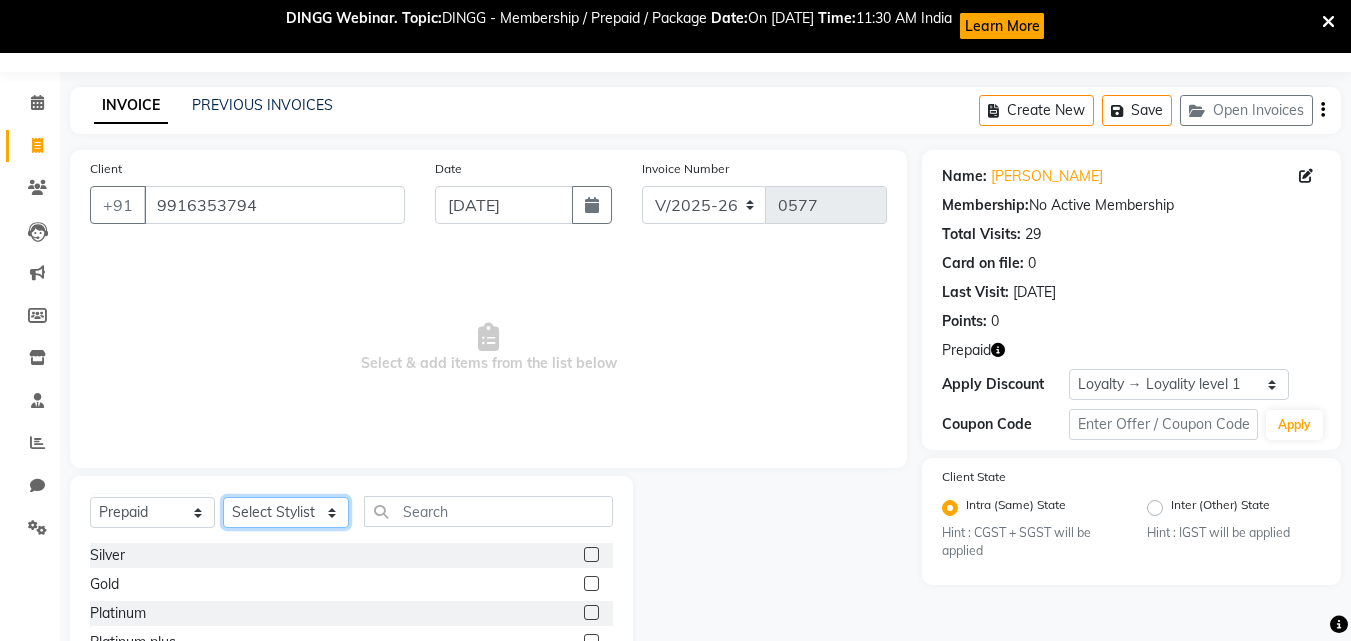 click on "Select Stylist [PERSON_NAME] [PERSON_NAME] [PERSON_NAME] [PERSON_NAME] [PERSON_NAME] Mam [PERSON_NAME] [PERSON_NAME] Poonam [PERSON_NAME]  [PERSON_NAME]" 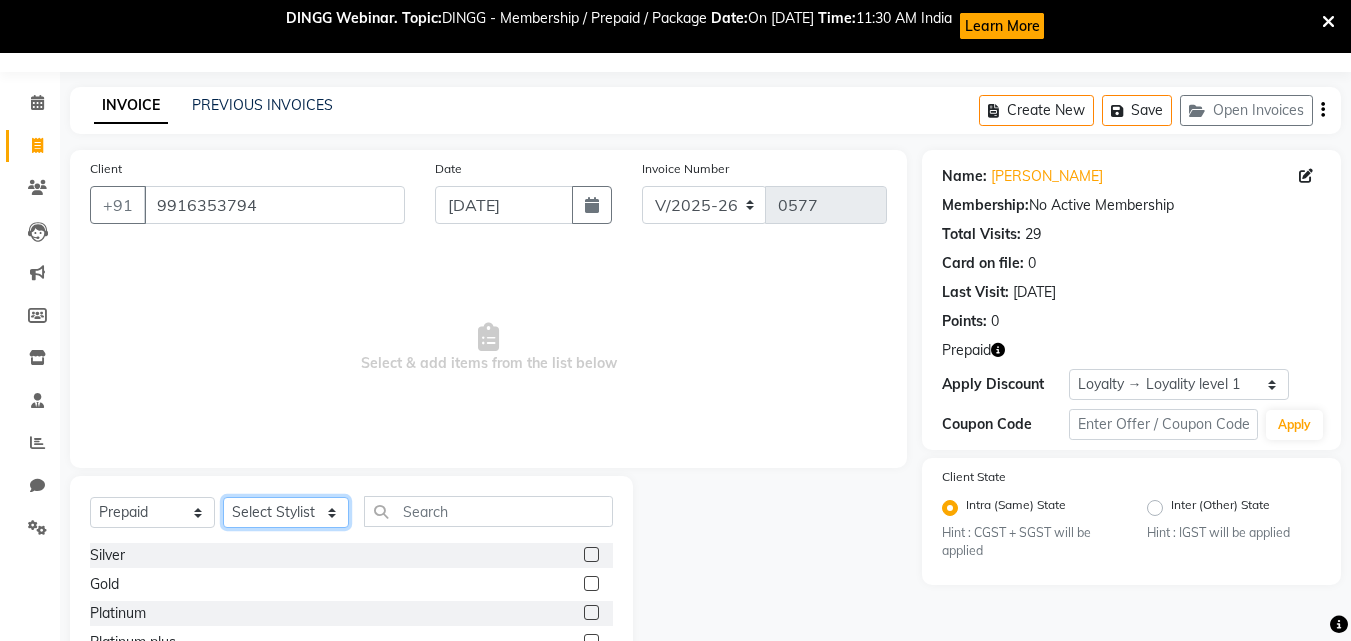 select on "22566" 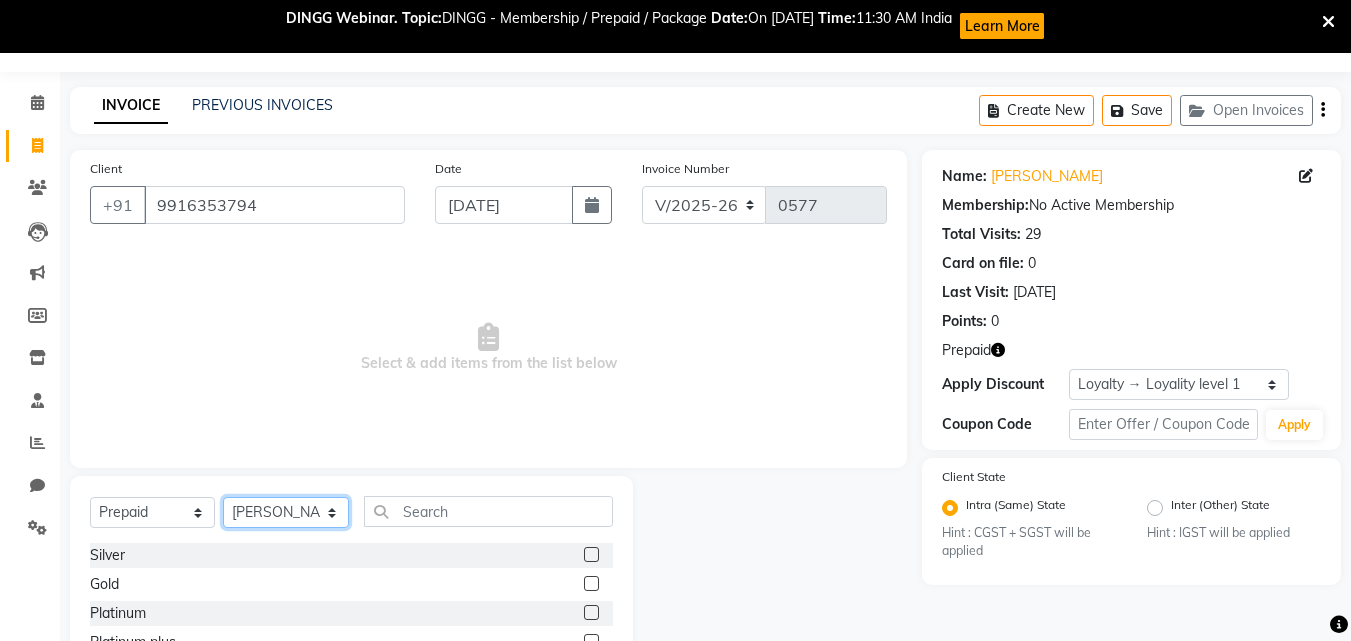 click on "Select Stylist [PERSON_NAME] [PERSON_NAME] [PERSON_NAME] [PERSON_NAME] [PERSON_NAME] Mam [PERSON_NAME] [PERSON_NAME] Poonam [PERSON_NAME]  [PERSON_NAME]" 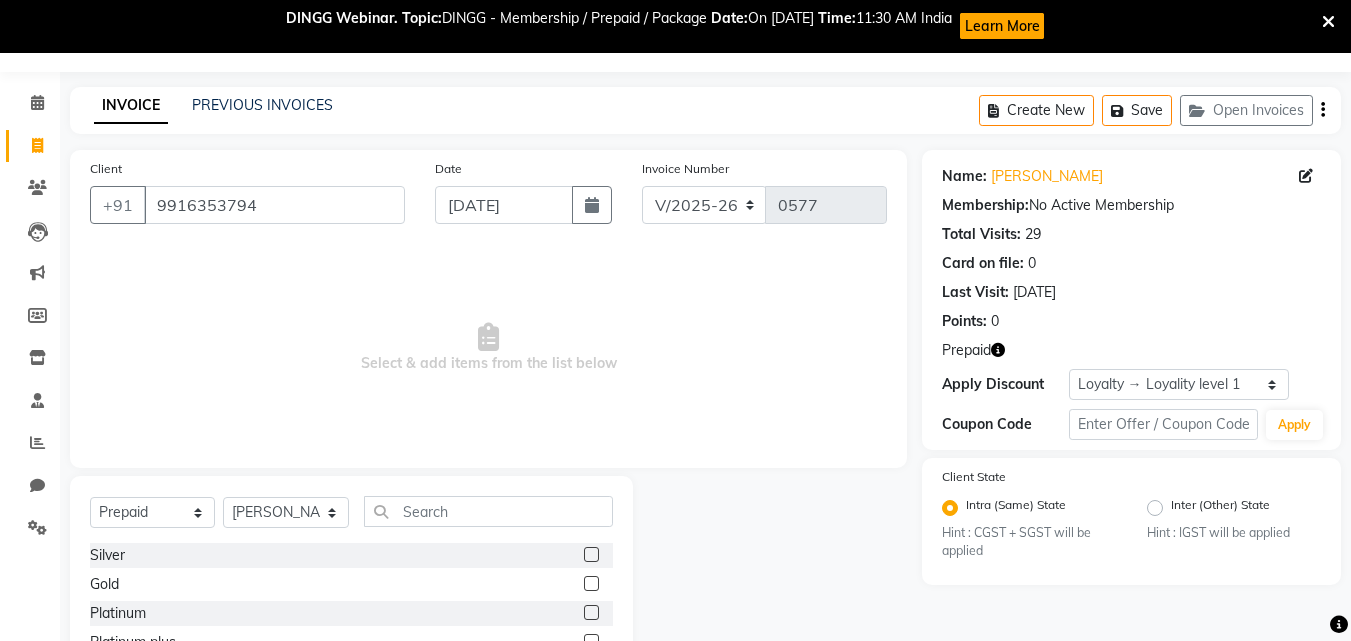 click 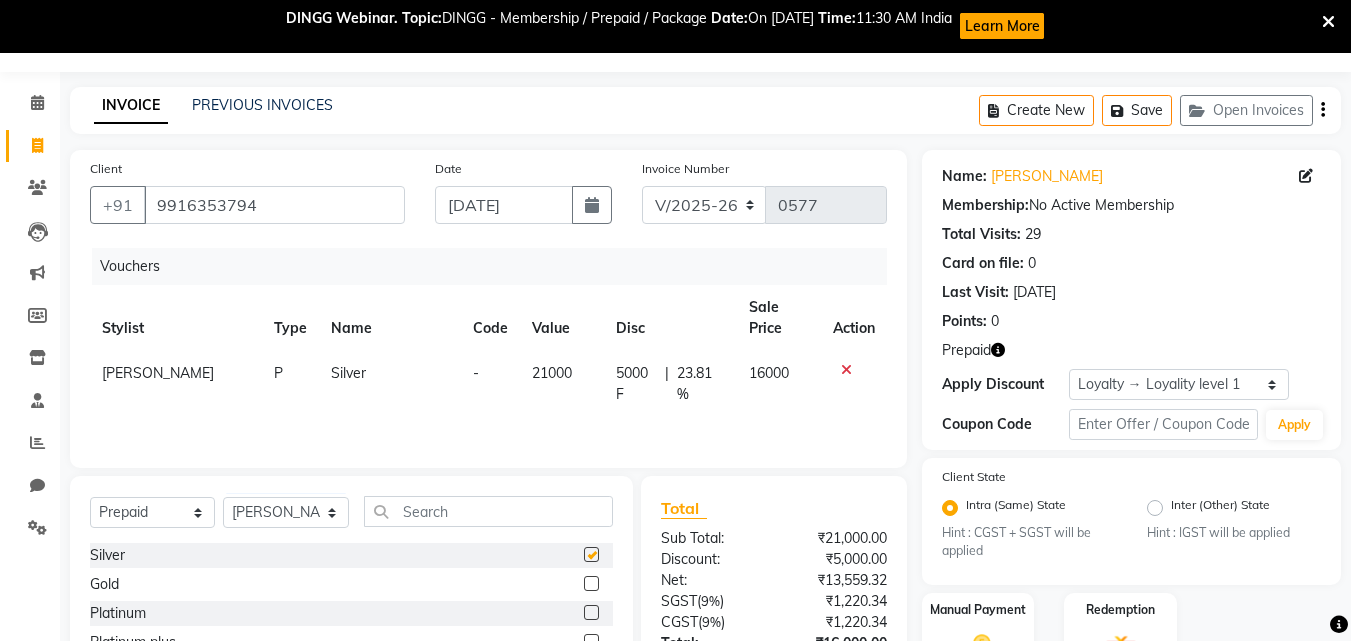 checkbox on "false" 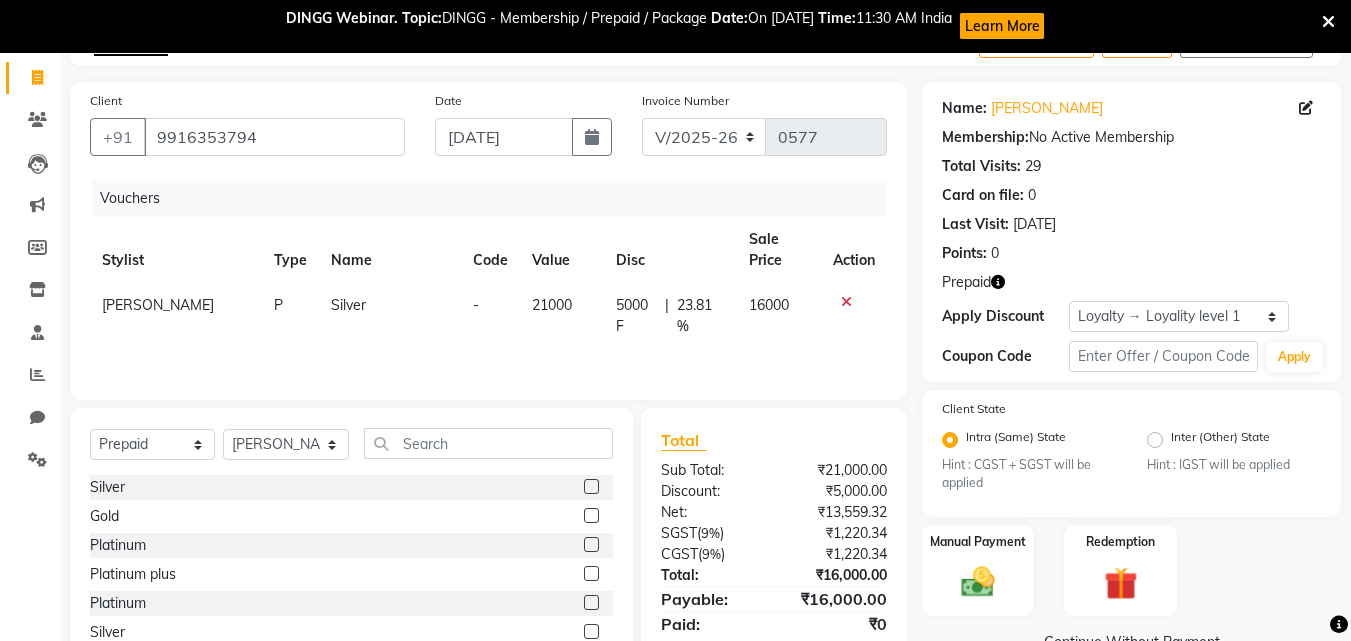 scroll, scrollTop: 191, scrollLeft: 0, axis: vertical 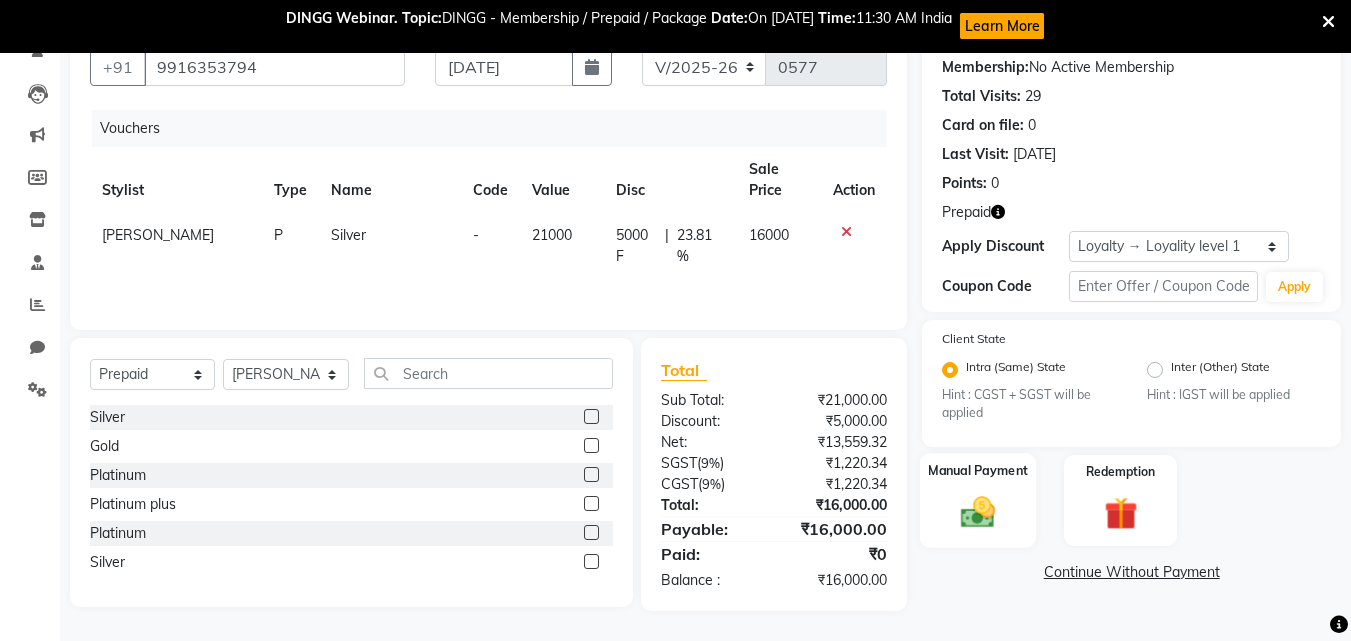 click 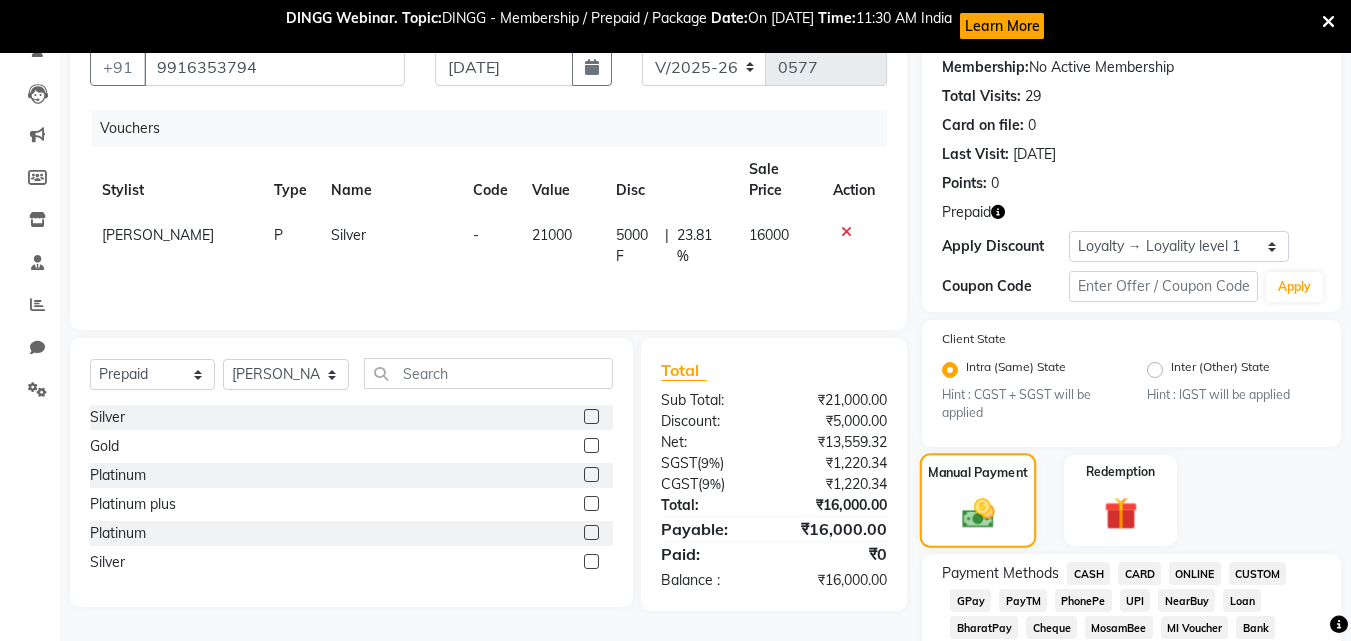 scroll, scrollTop: 391, scrollLeft: 0, axis: vertical 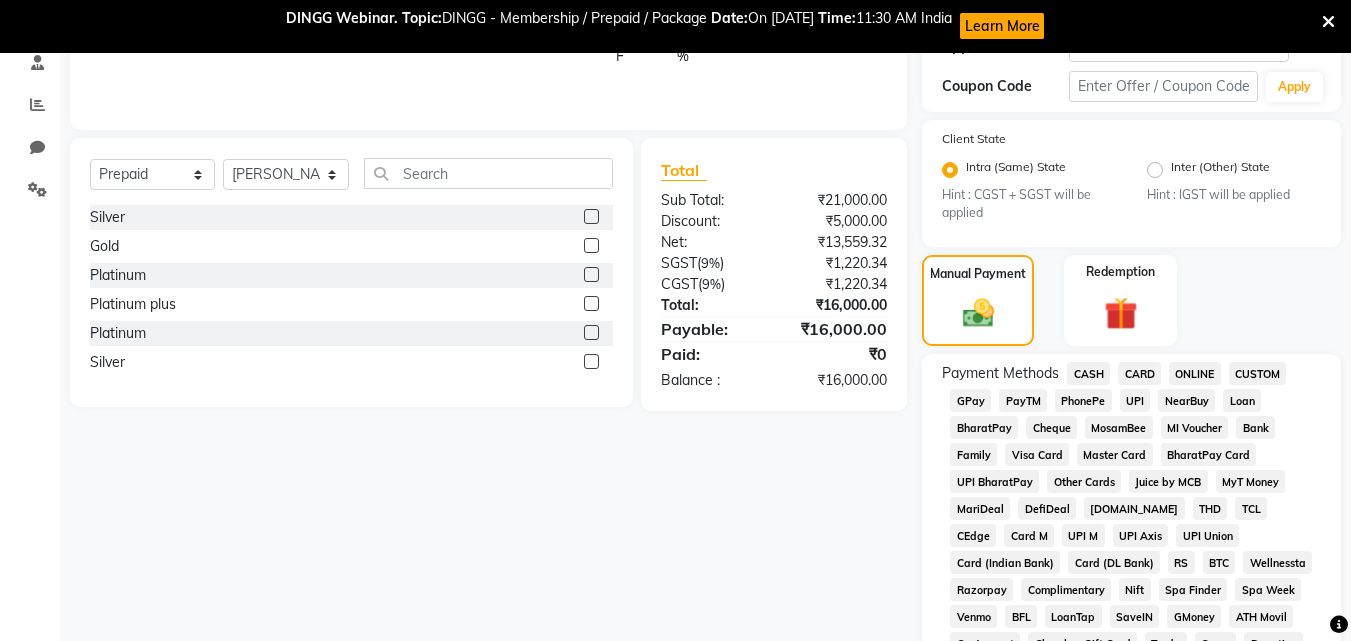 click on "CARD" 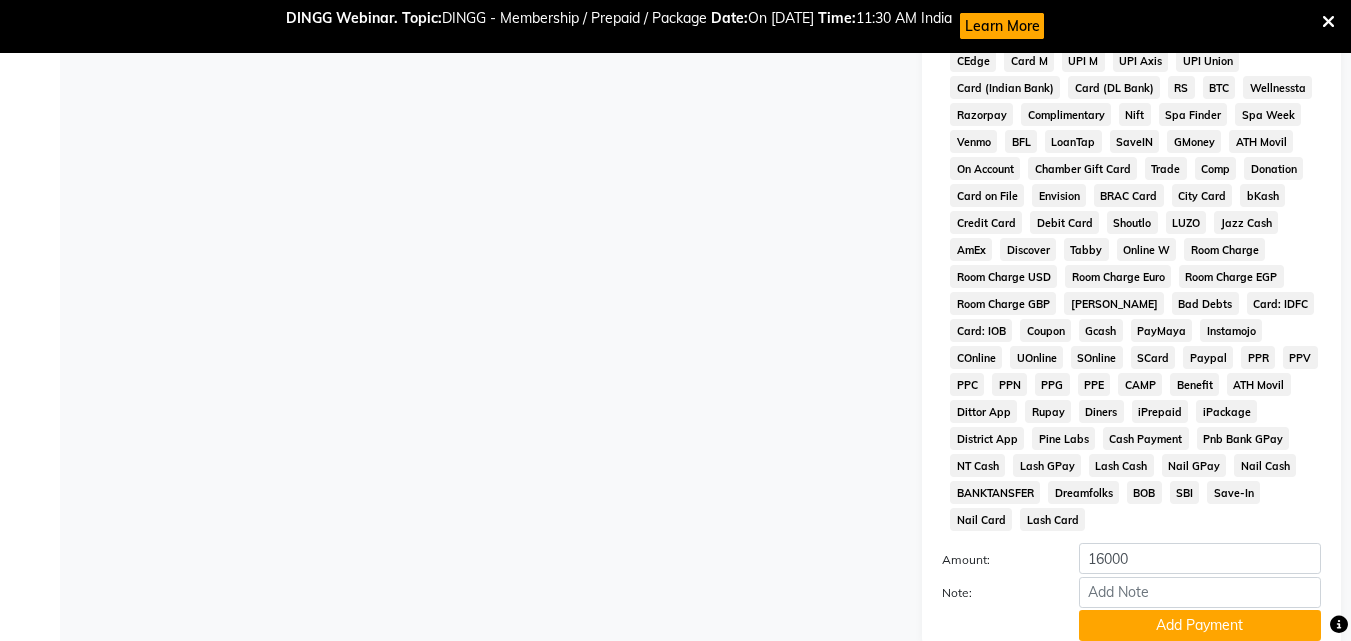 scroll, scrollTop: 991, scrollLeft: 0, axis: vertical 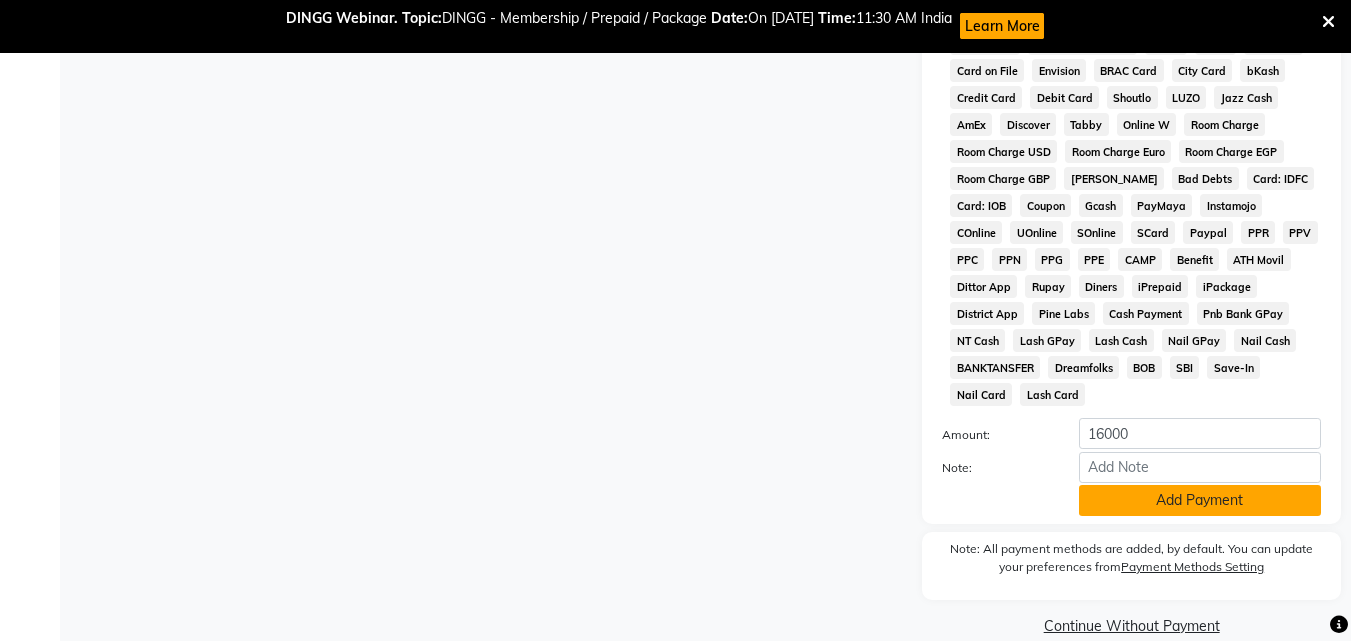 click on "Add Payment" 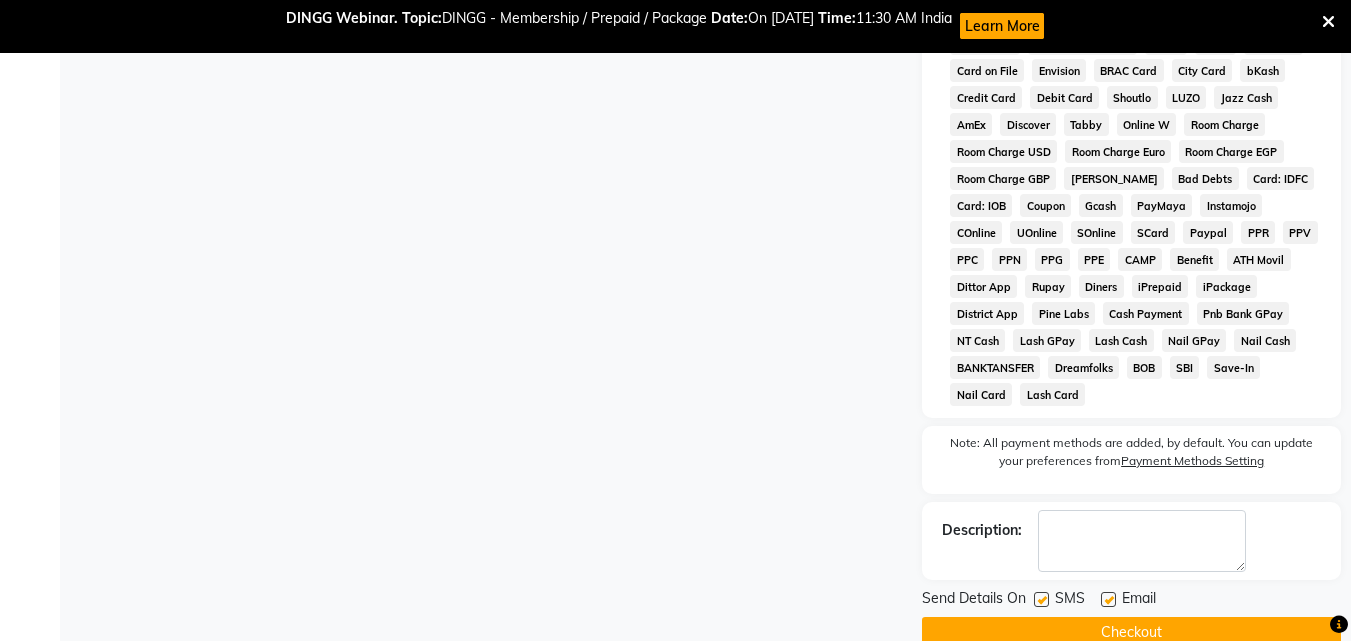 scroll, scrollTop: 1001, scrollLeft: 0, axis: vertical 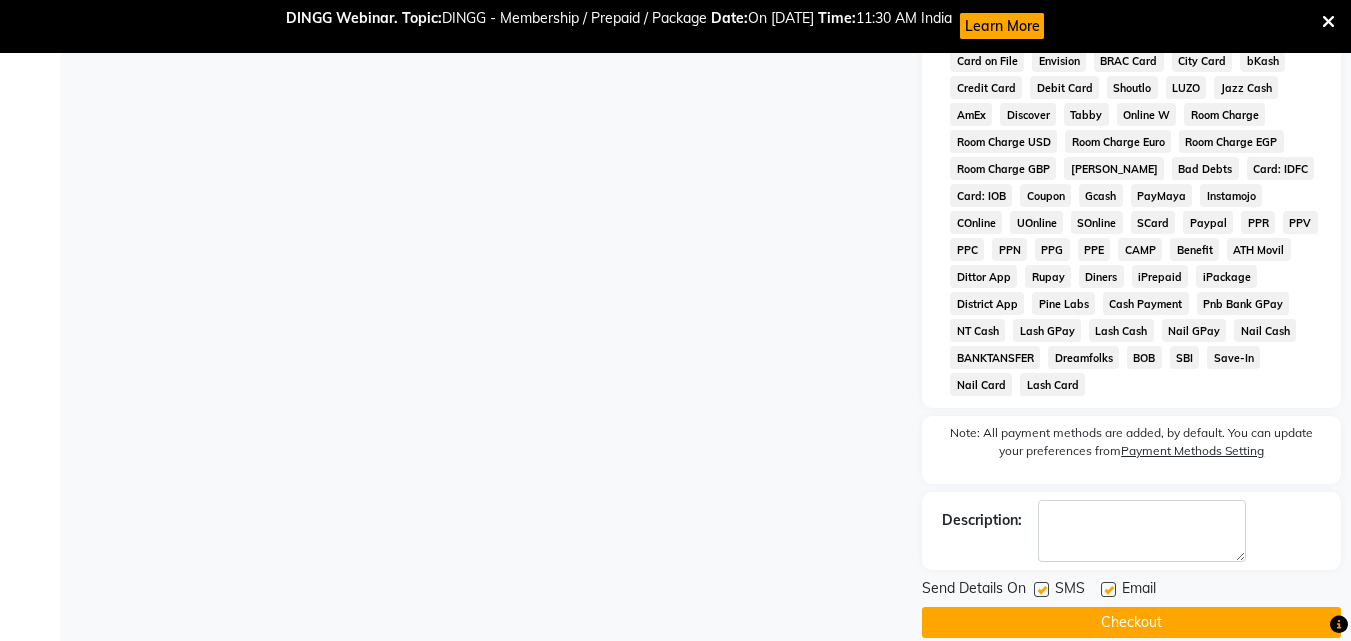 click on "Checkout" 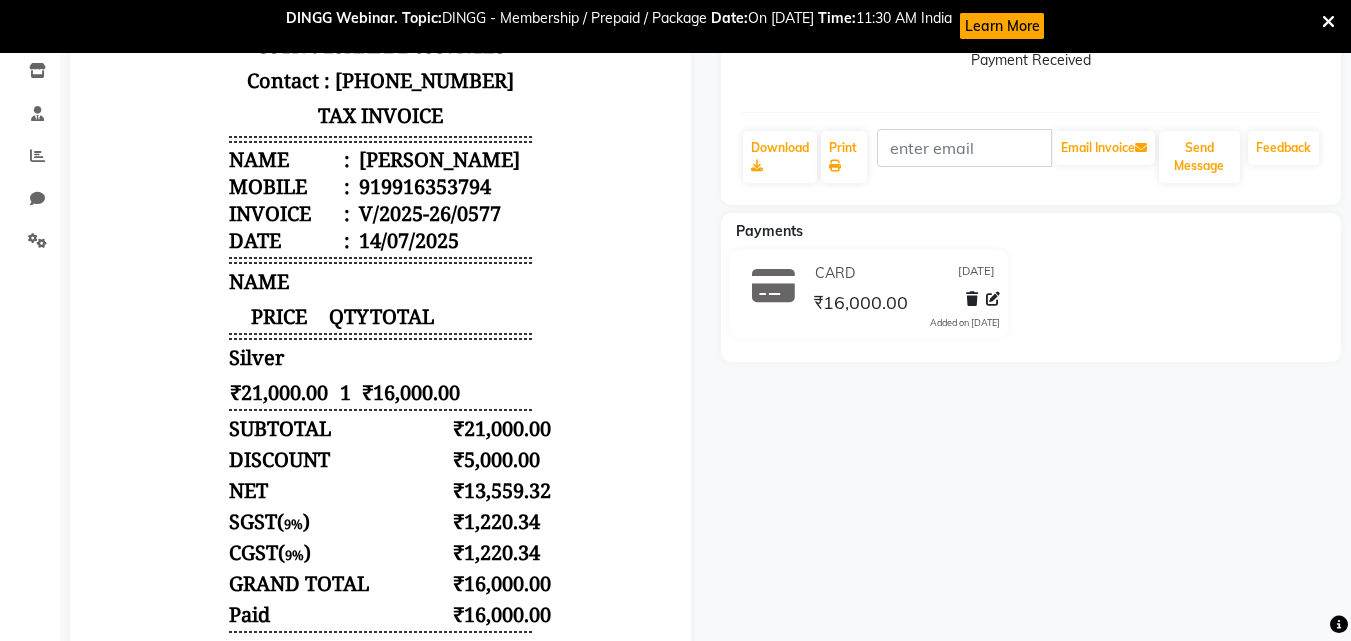 scroll, scrollTop: 0, scrollLeft: 0, axis: both 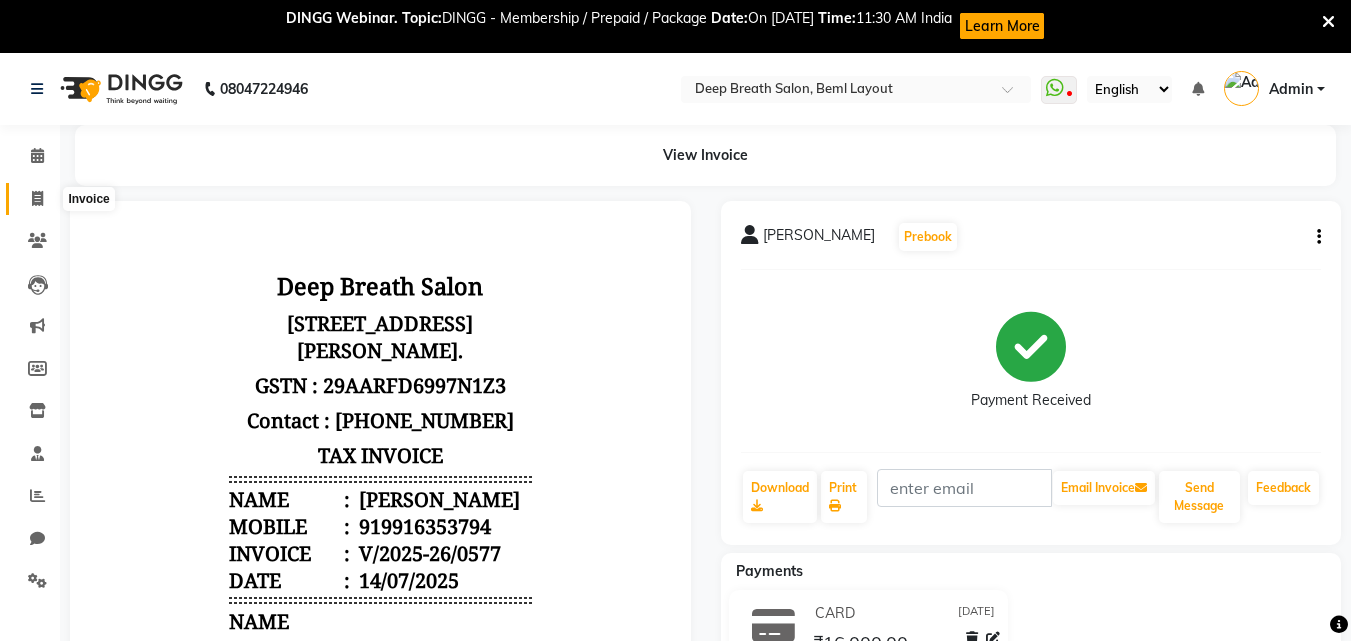 click 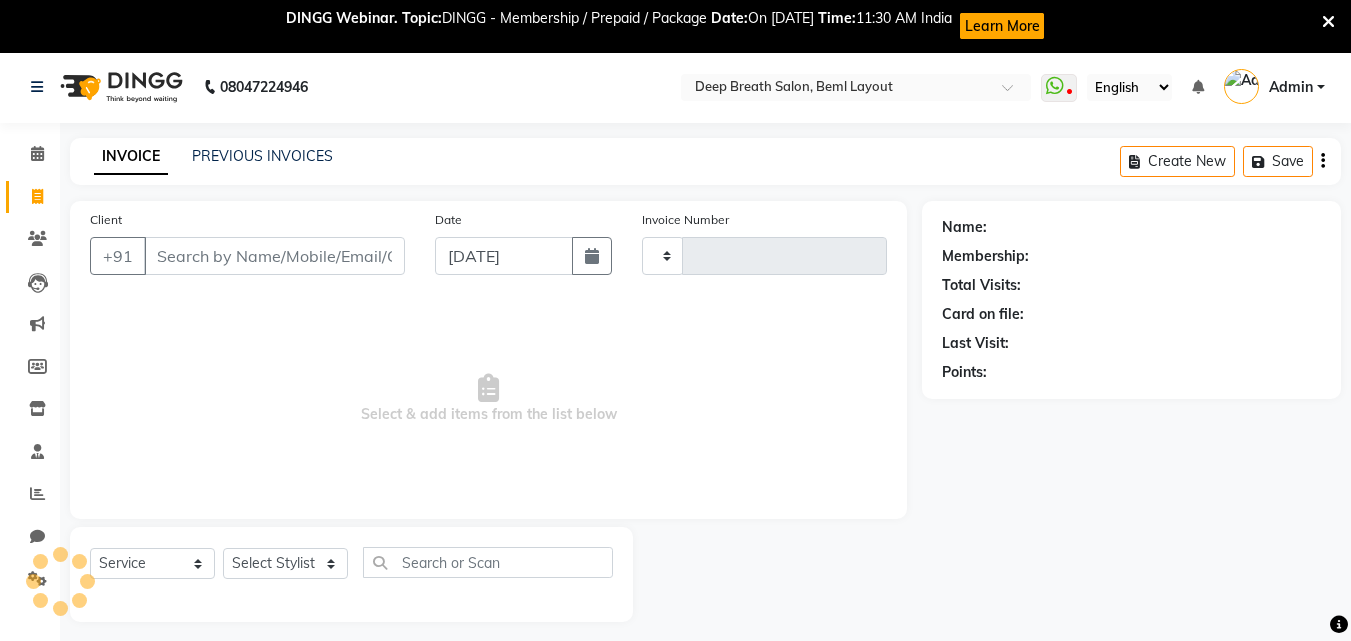 type on "0578" 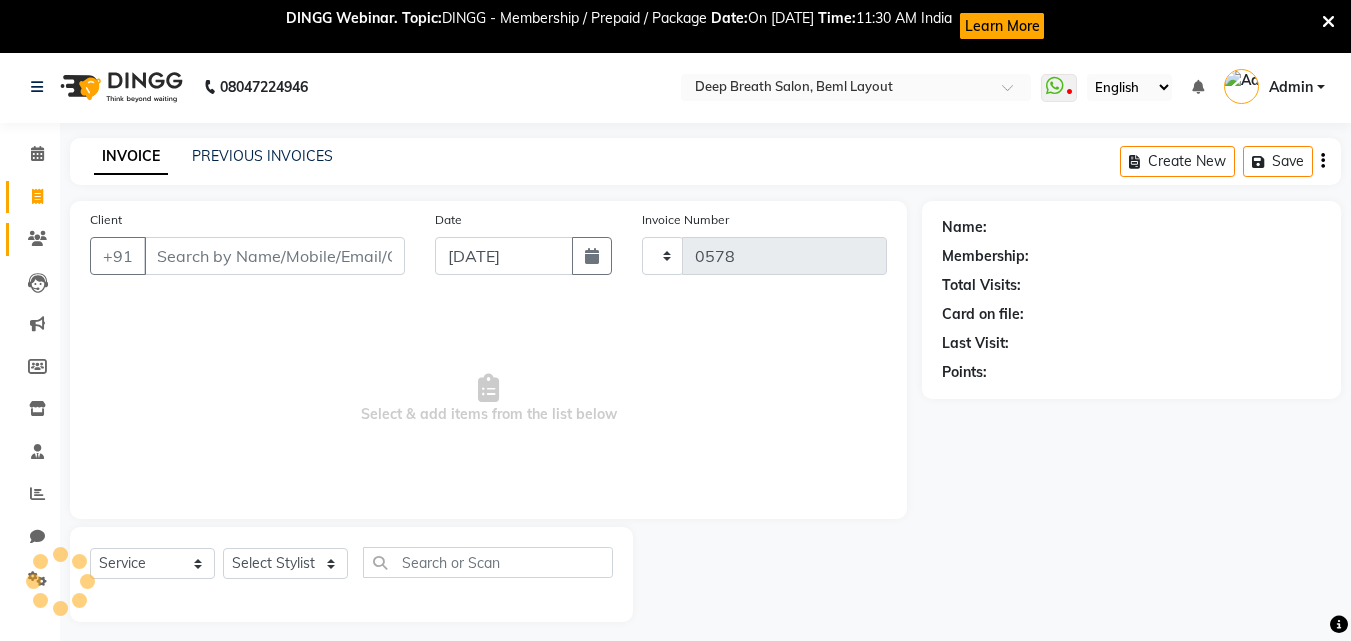 select on "4101" 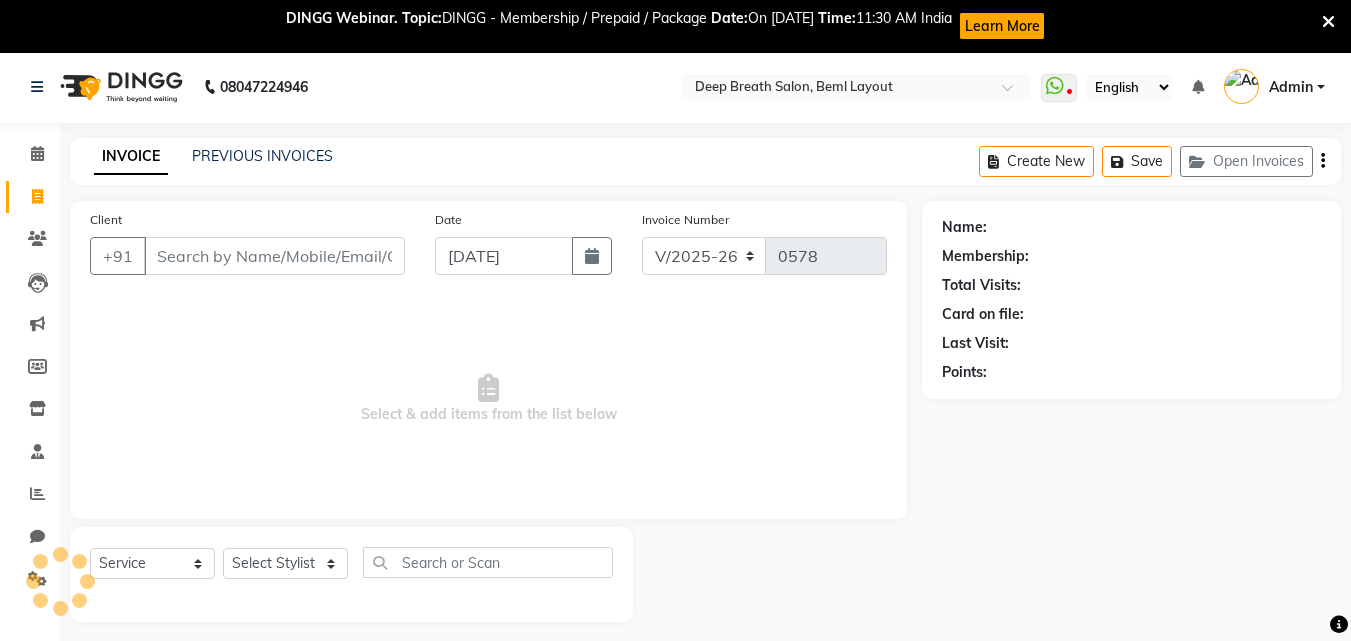 scroll, scrollTop: 53, scrollLeft: 0, axis: vertical 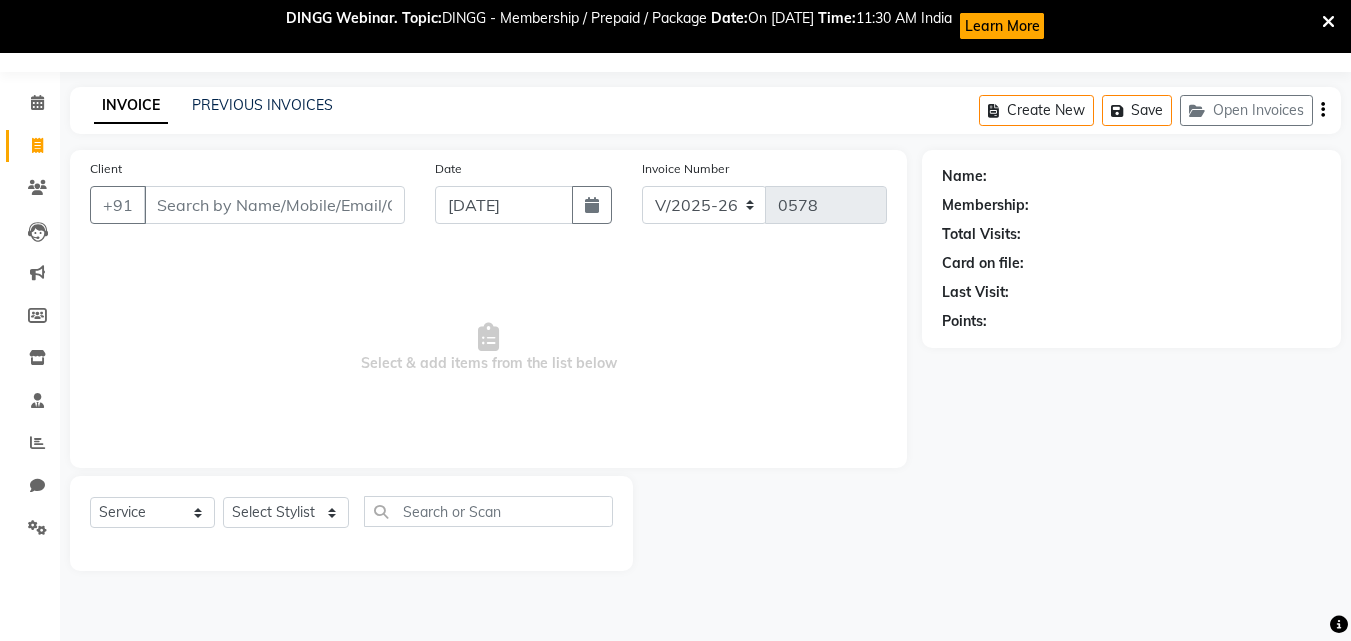 click on "Client" at bounding box center (274, 205) 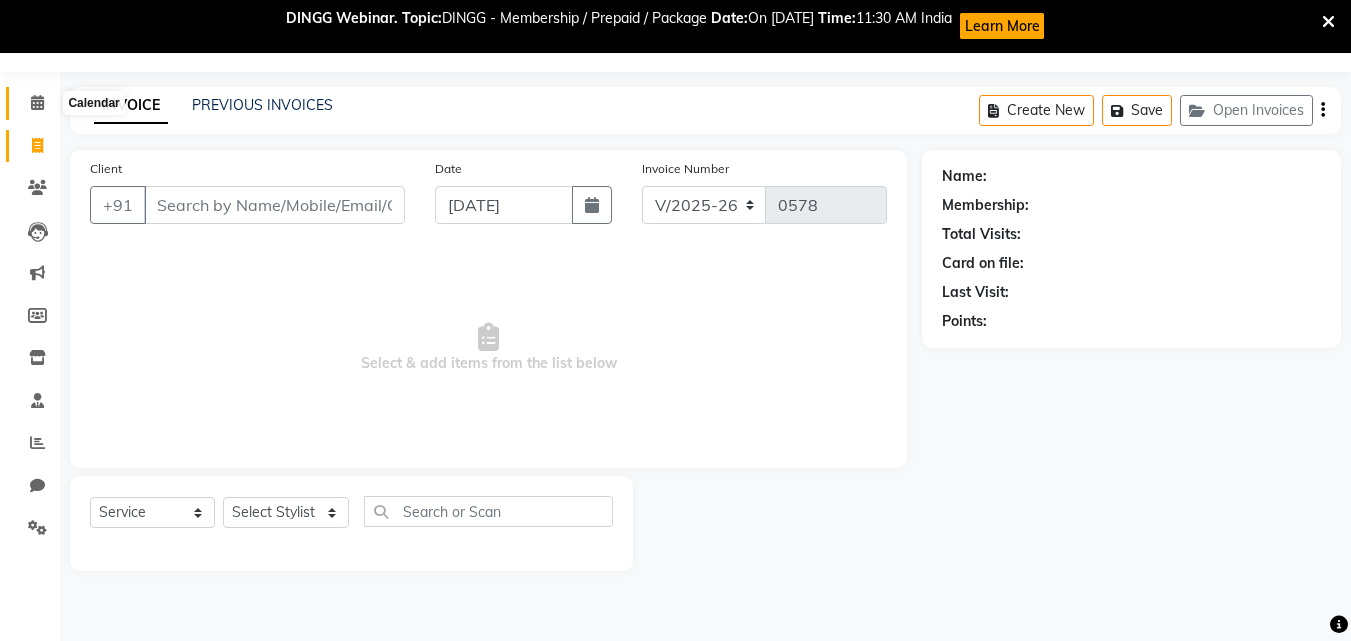 click 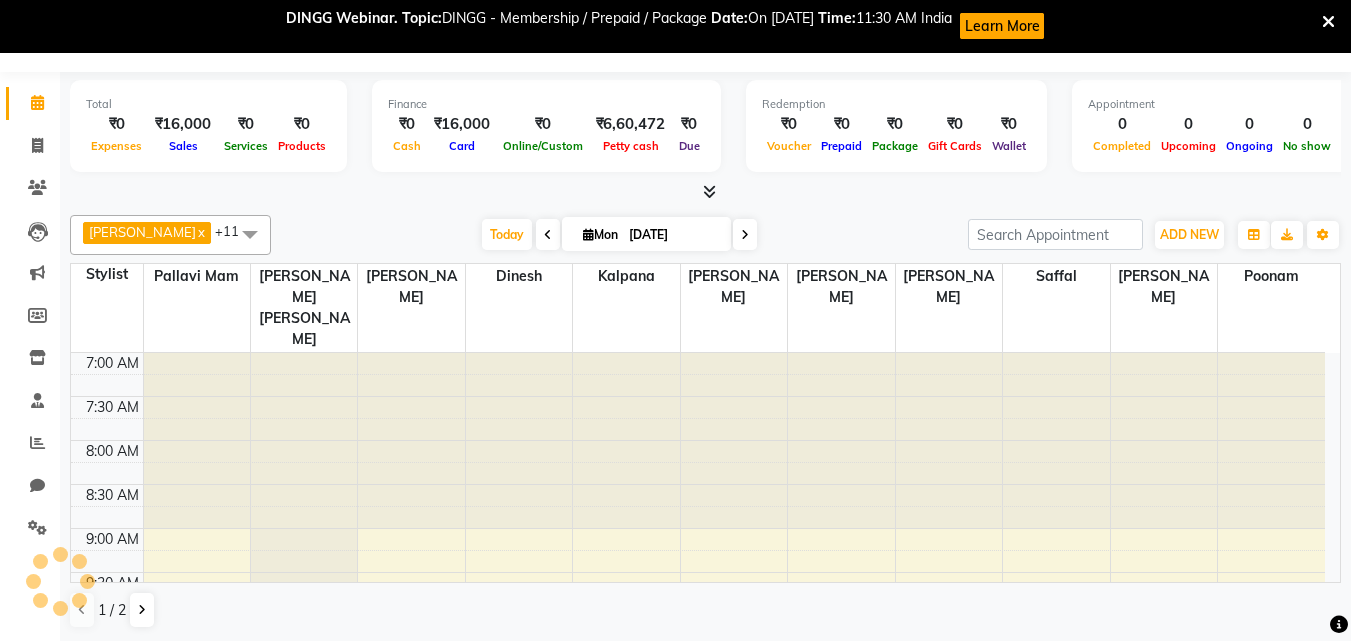 scroll, scrollTop: 0, scrollLeft: 0, axis: both 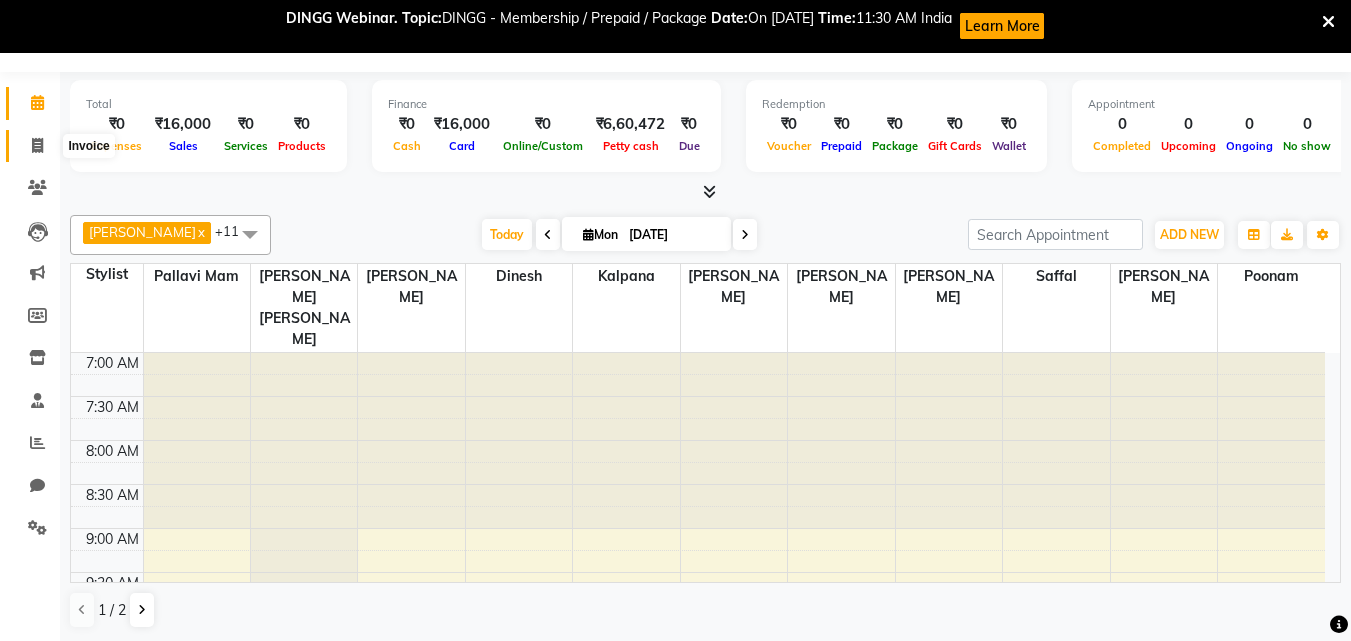click 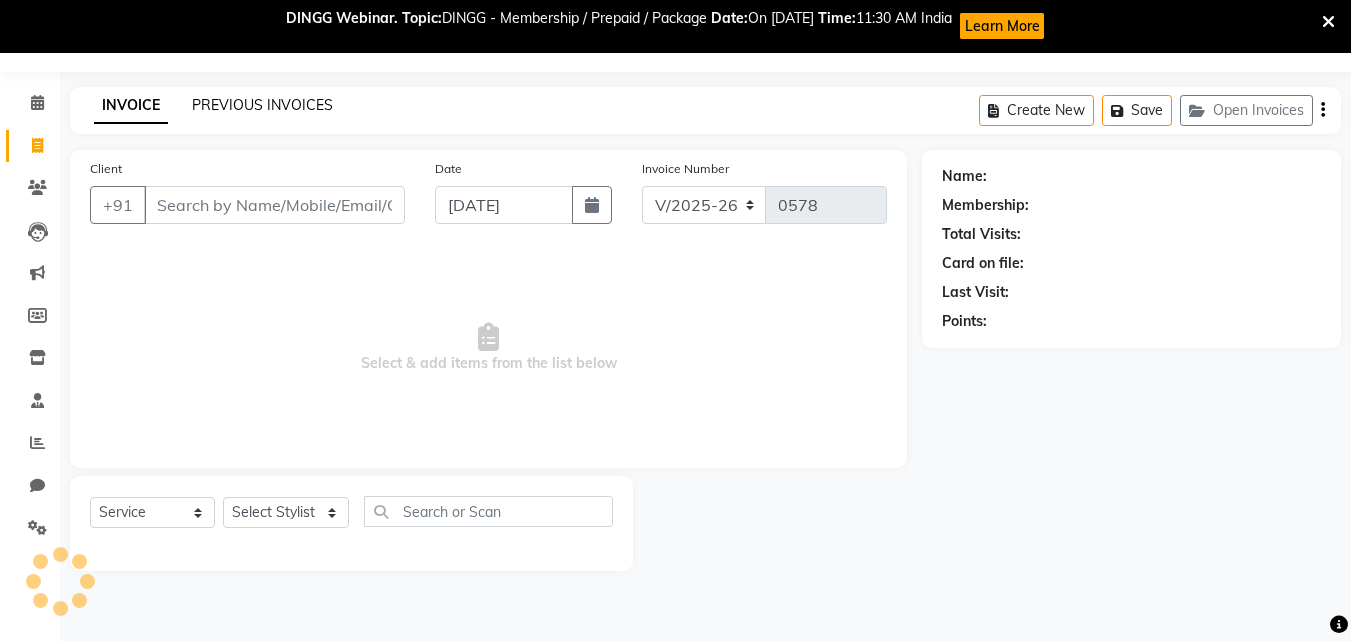 click on "PREVIOUS INVOICES" 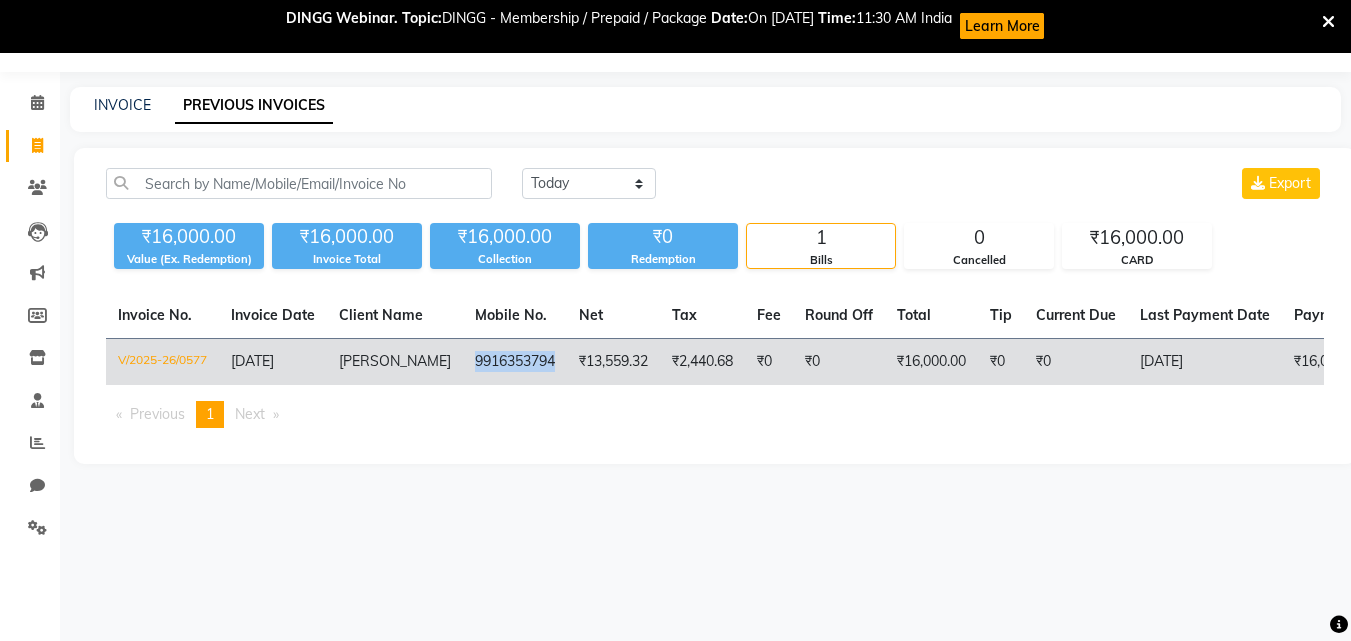 drag, startPoint x: 447, startPoint y: 362, endPoint x: 533, endPoint y: 377, distance: 87.29834 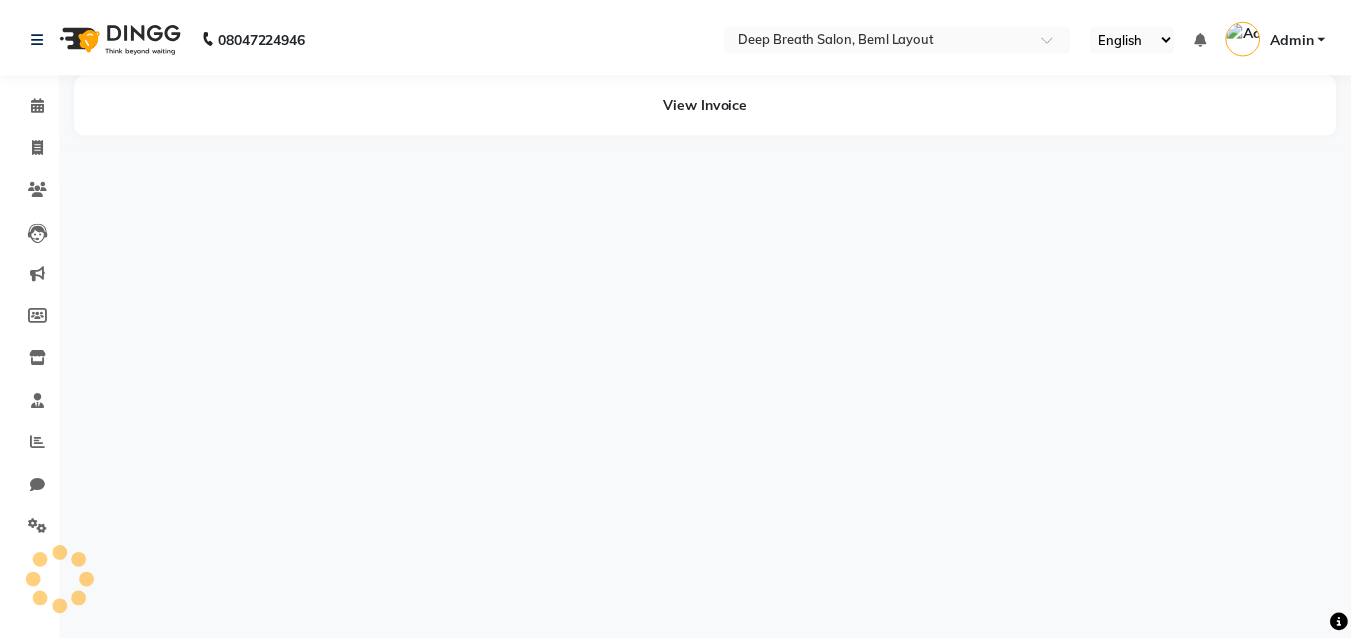 scroll, scrollTop: 0, scrollLeft: 0, axis: both 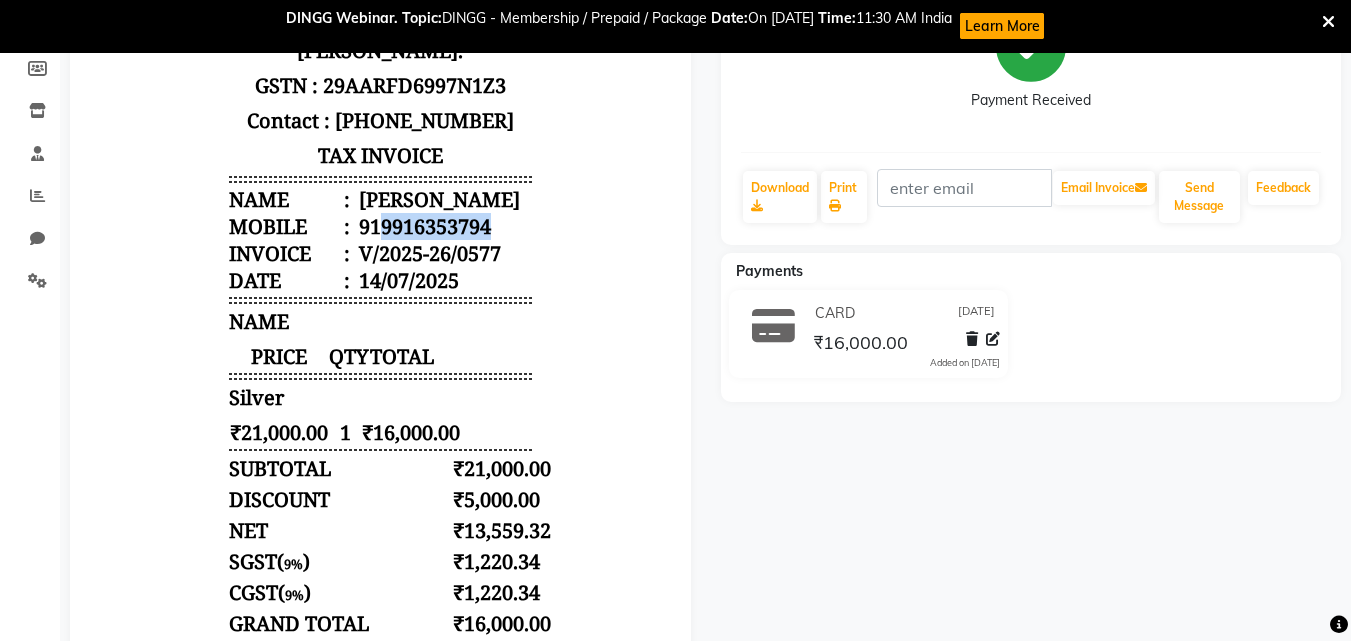drag, startPoint x: 368, startPoint y: 264, endPoint x: 488, endPoint y: 265, distance: 120.004166 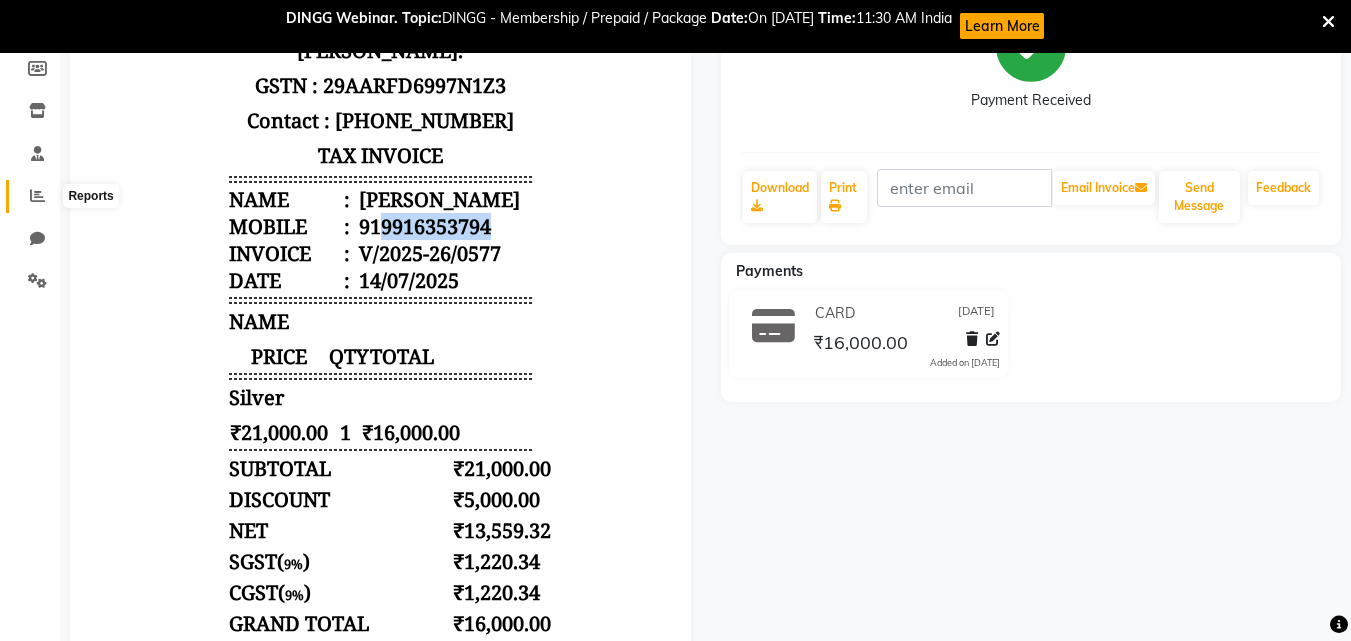 scroll, scrollTop: 0, scrollLeft: 0, axis: both 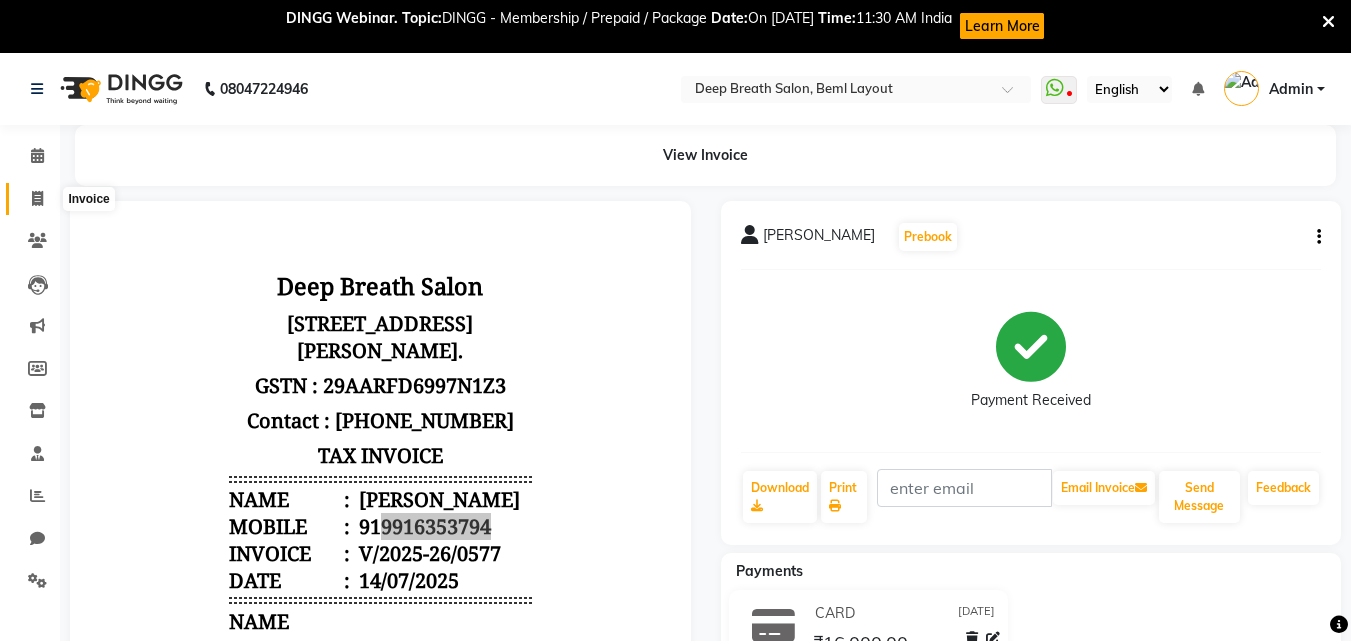 click 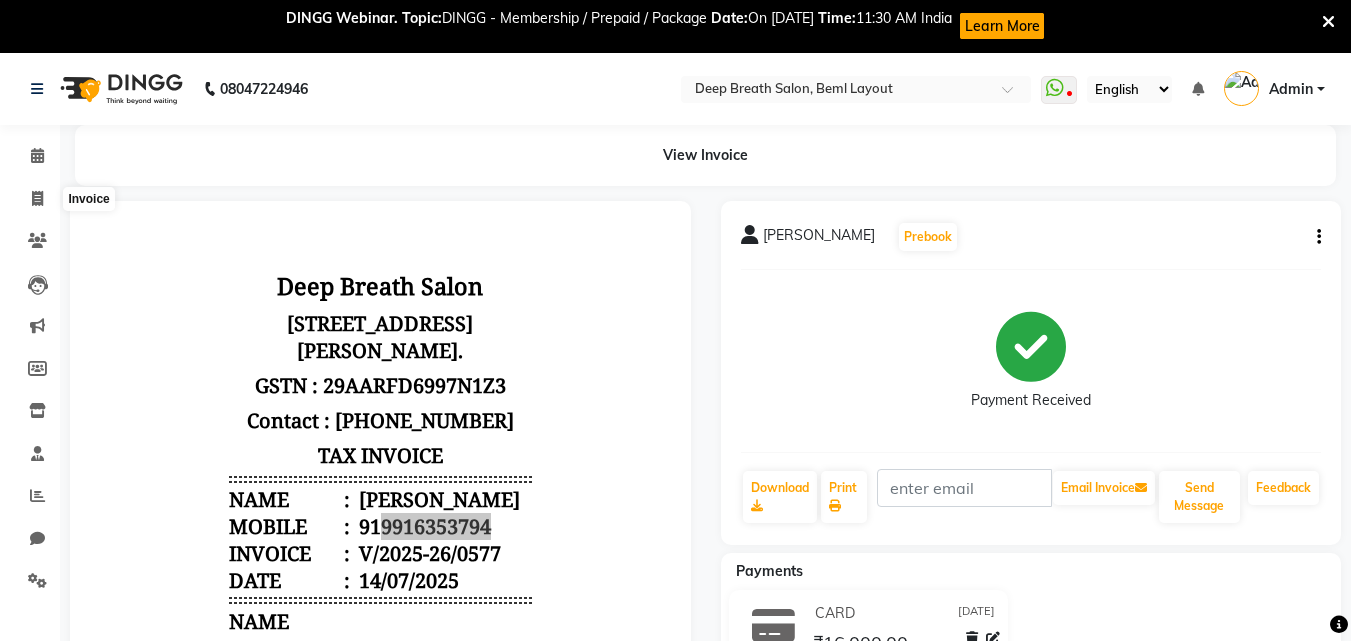 select on "4101" 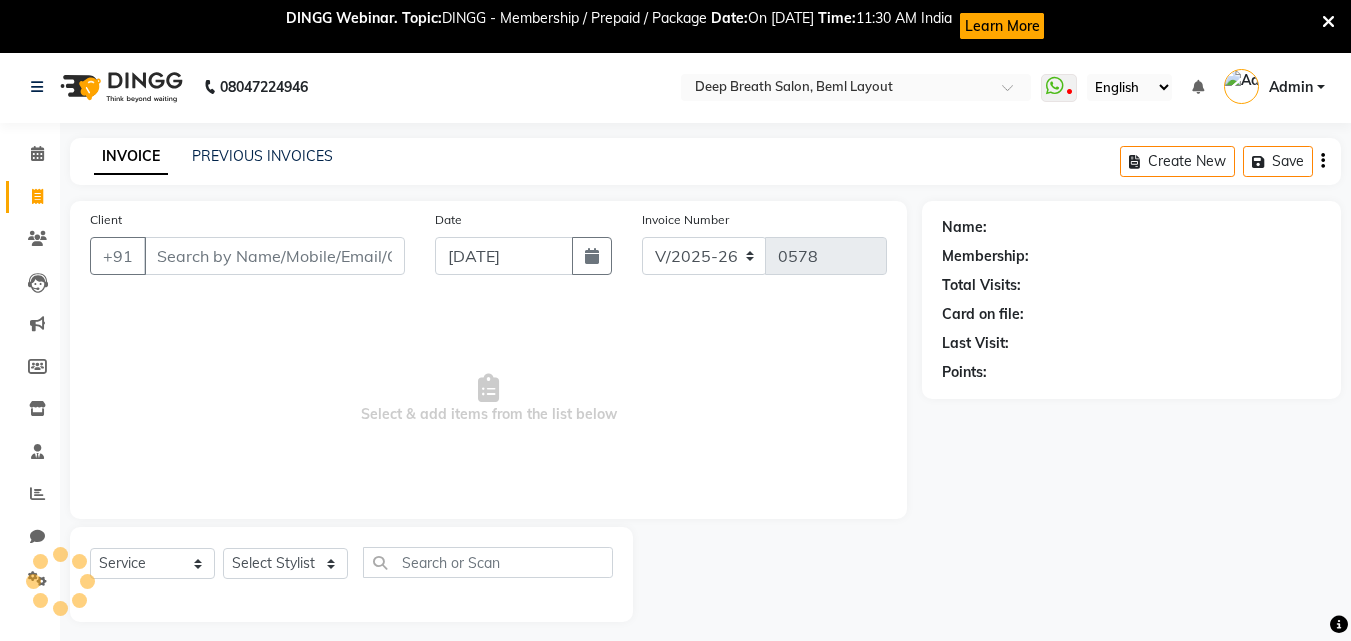 scroll, scrollTop: 53, scrollLeft: 0, axis: vertical 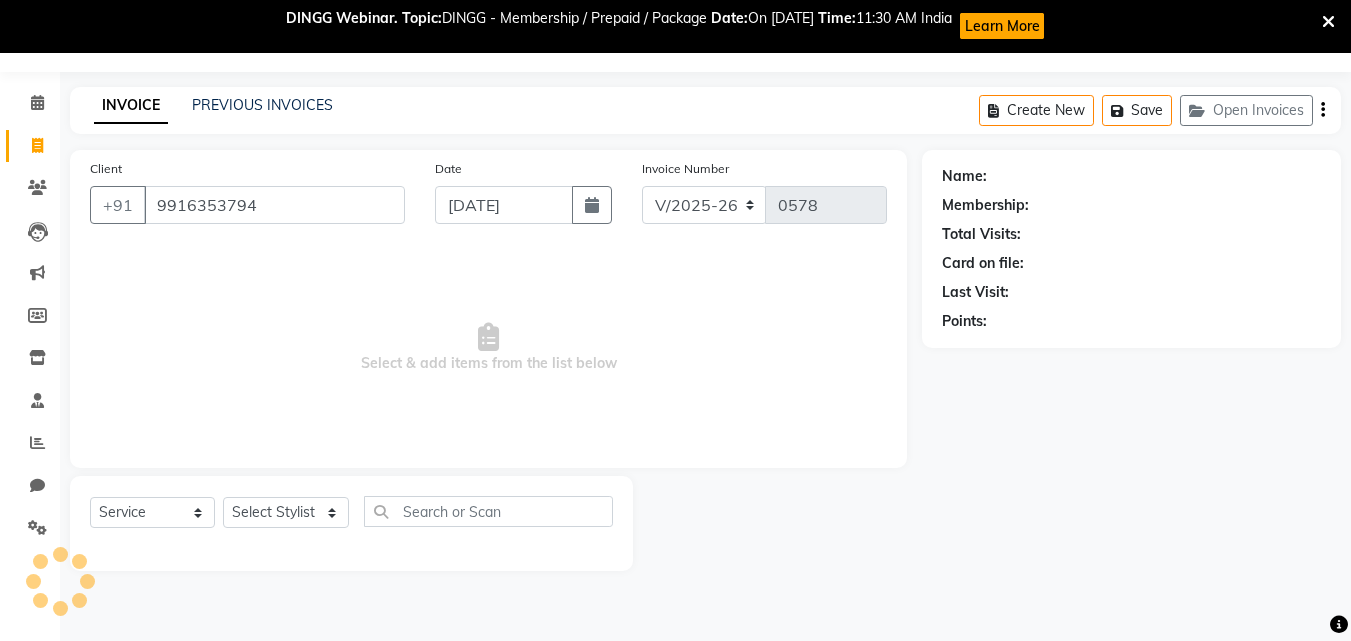 type on "9916353794" 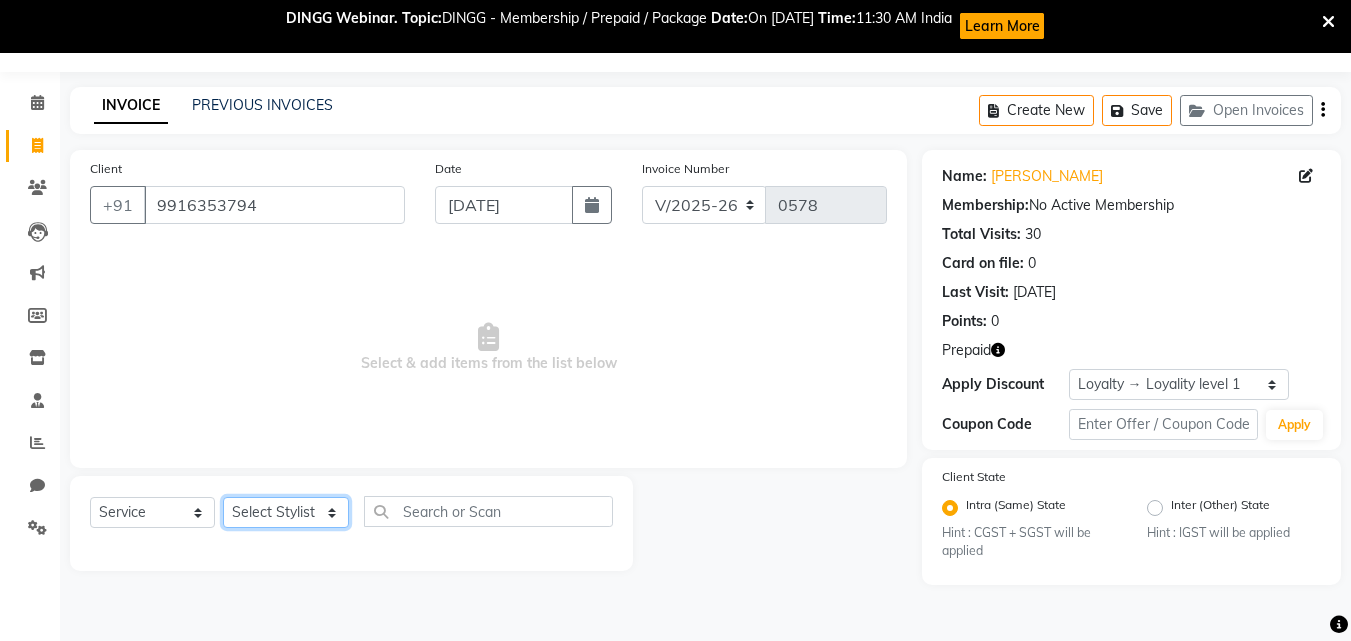 click on "Select Stylist [PERSON_NAME] [PERSON_NAME] [PERSON_NAME] [PERSON_NAME] [PERSON_NAME] Mam [PERSON_NAME] [PERSON_NAME] Poonam [PERSON_NAME]  [PERSON_NAME]" 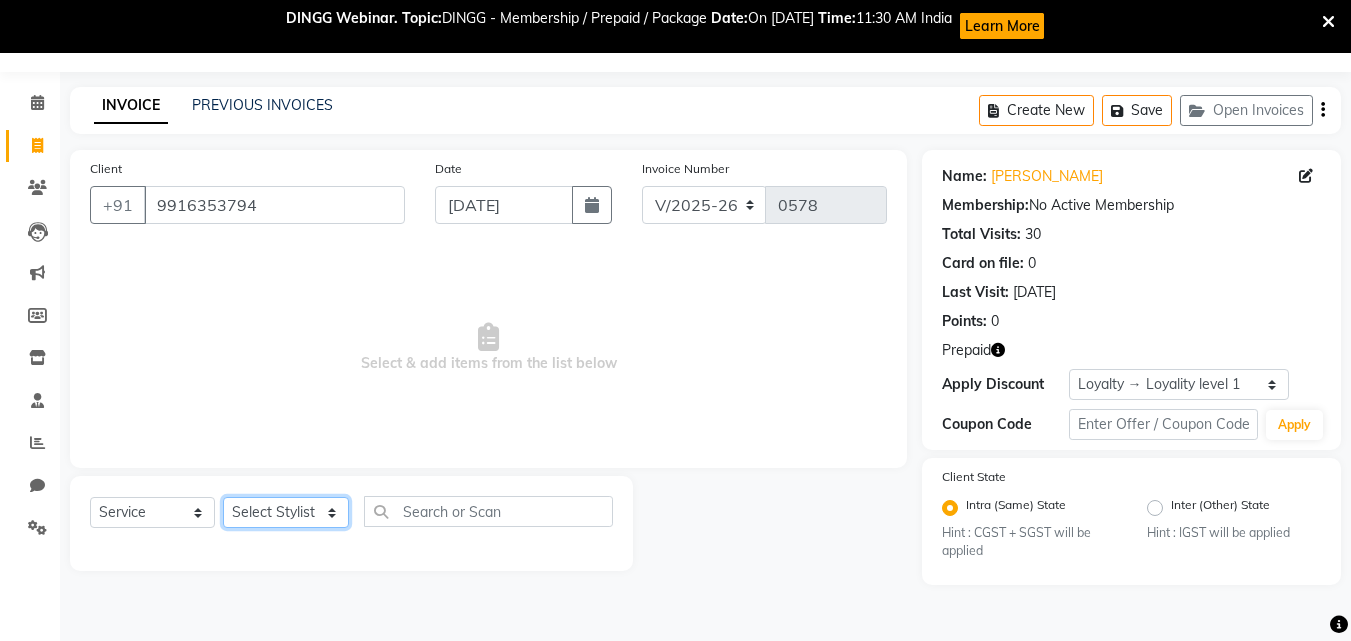 select on "22566" 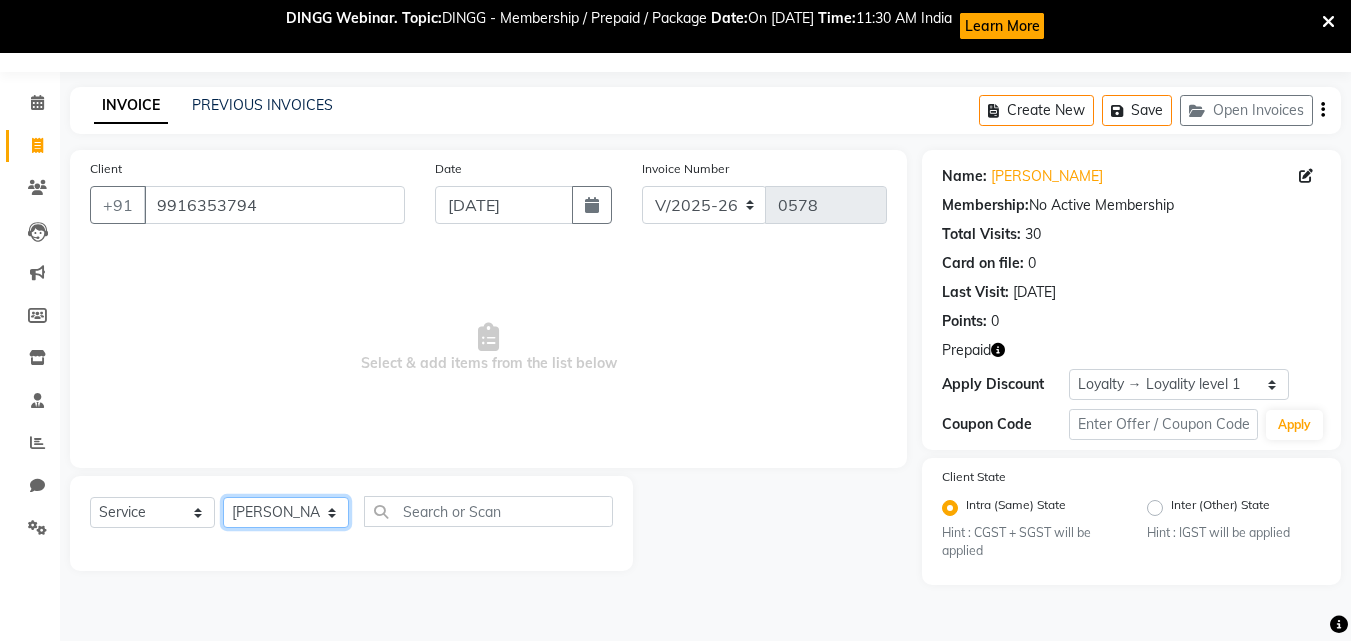 click on "Select Stylist [PERSON_NAME] [PERSON_NAME] [PERSON_NAME] [PERSON_NAME] [PERSON_NAME] Mam [PERSON_NAME] [PERSON_NAME] Poonam [PERSON_NAME]  [PERSON_NAME]" 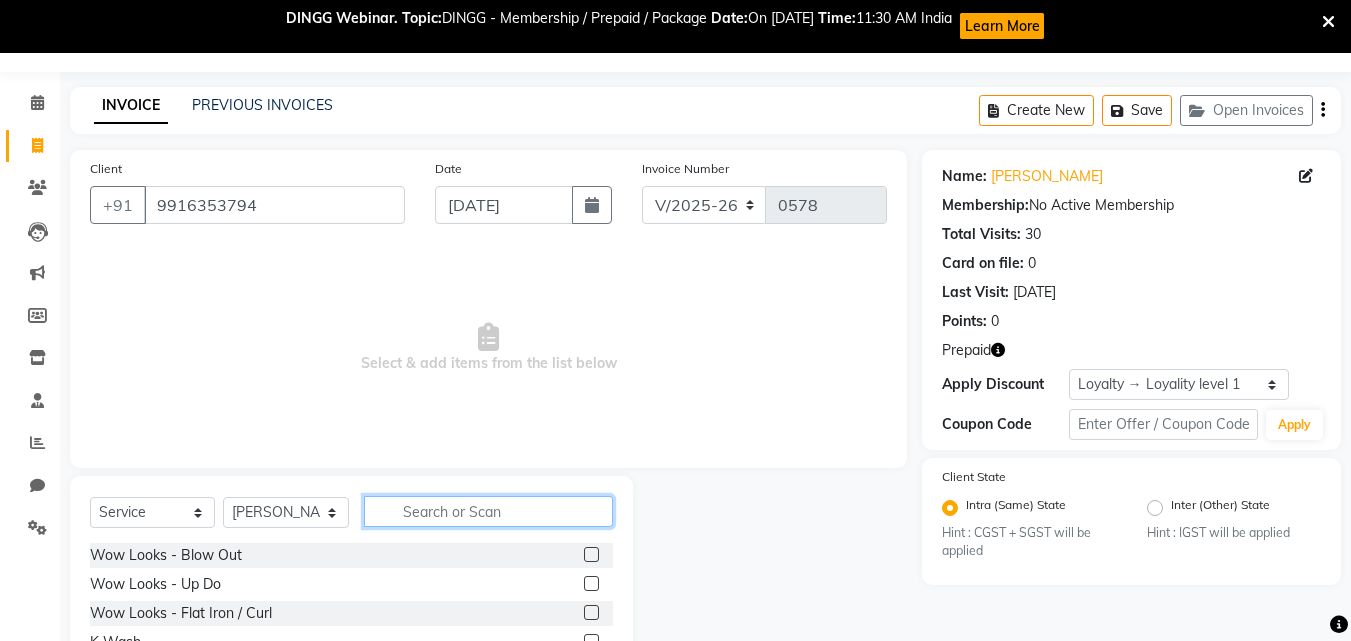click 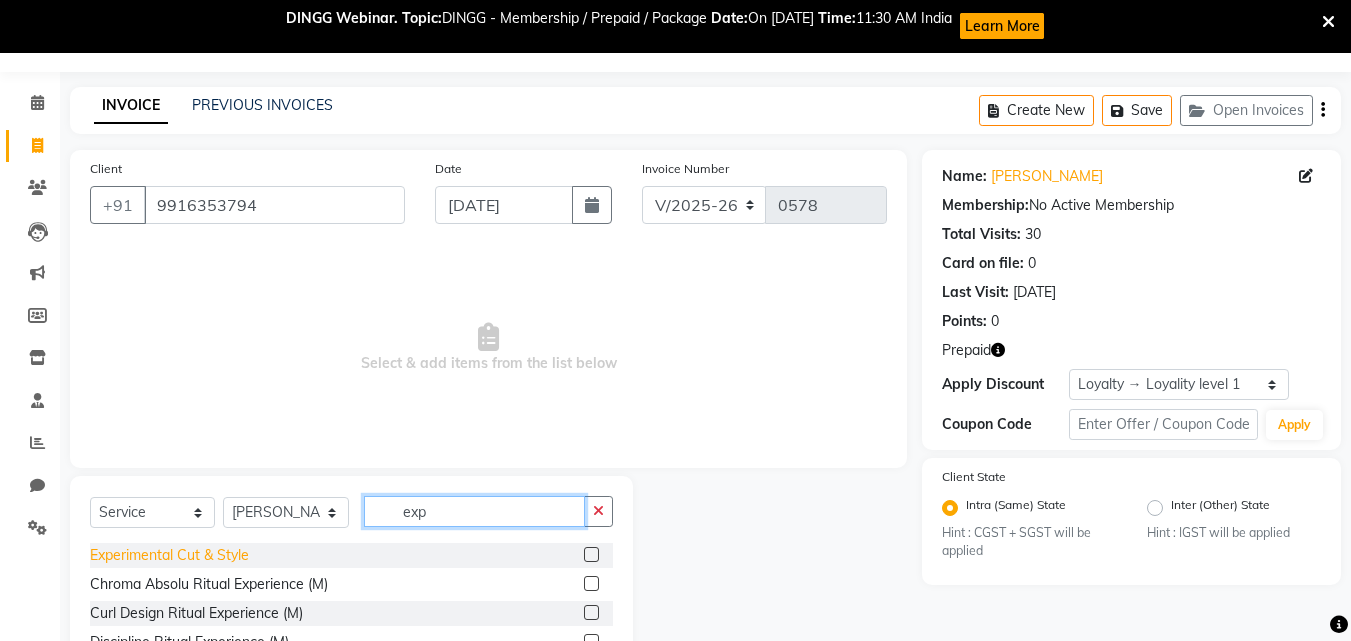 type on "exp" 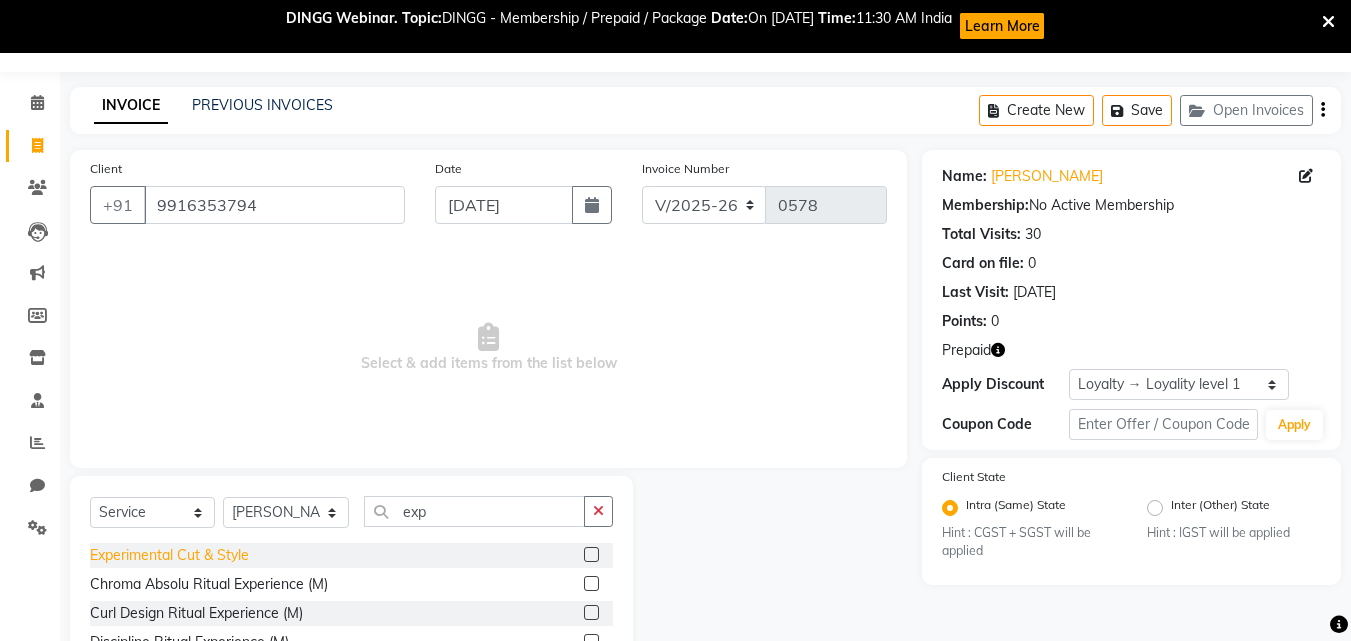 click on "Experimental Cut & Style" 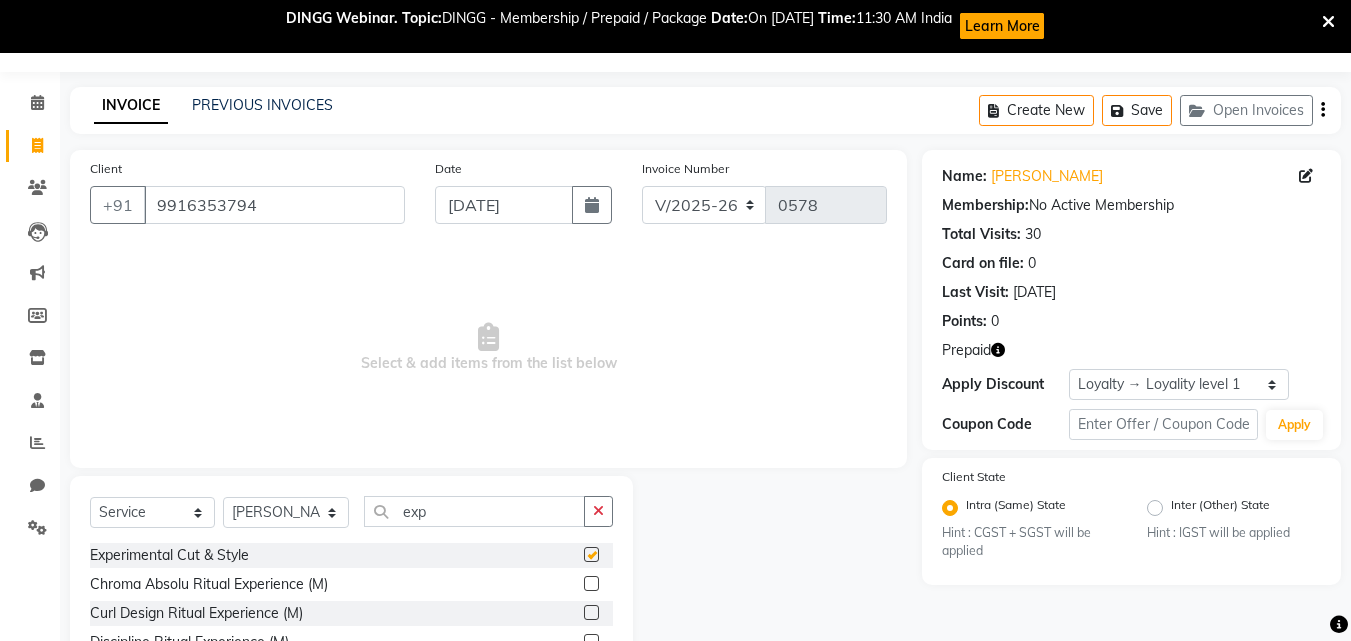 checkbox on "false" 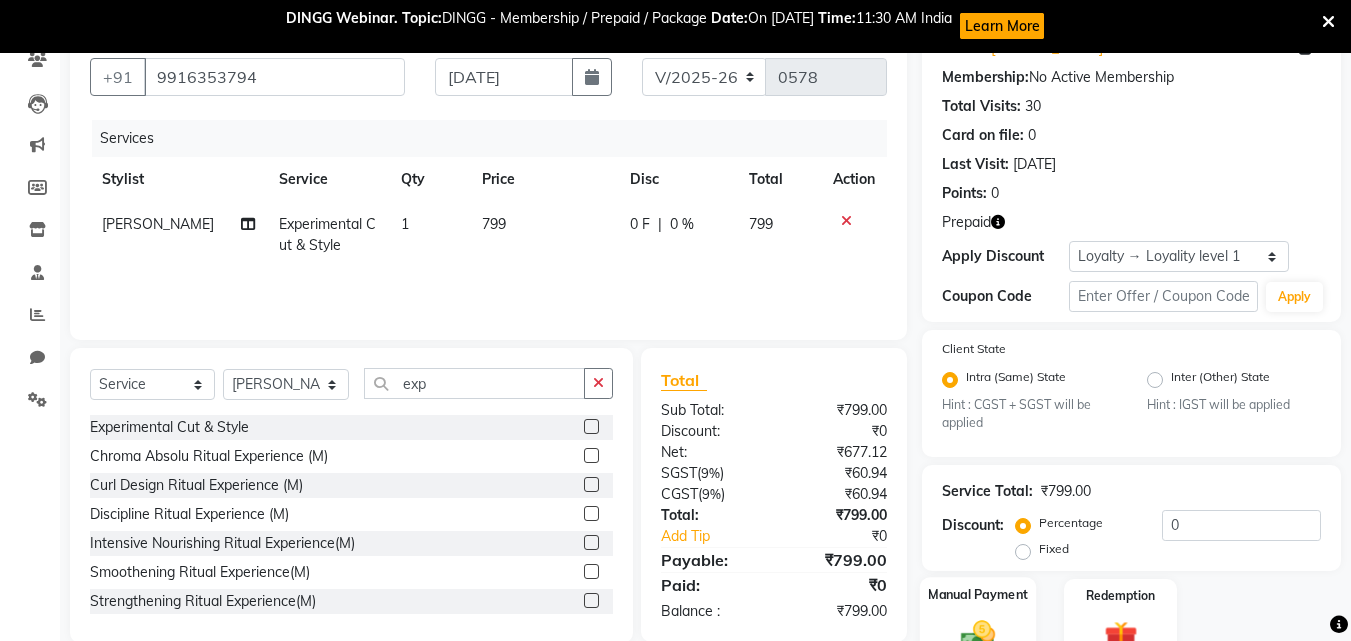 scroll, scrollTop: 253, scrollLeft: 0, axis: vertical 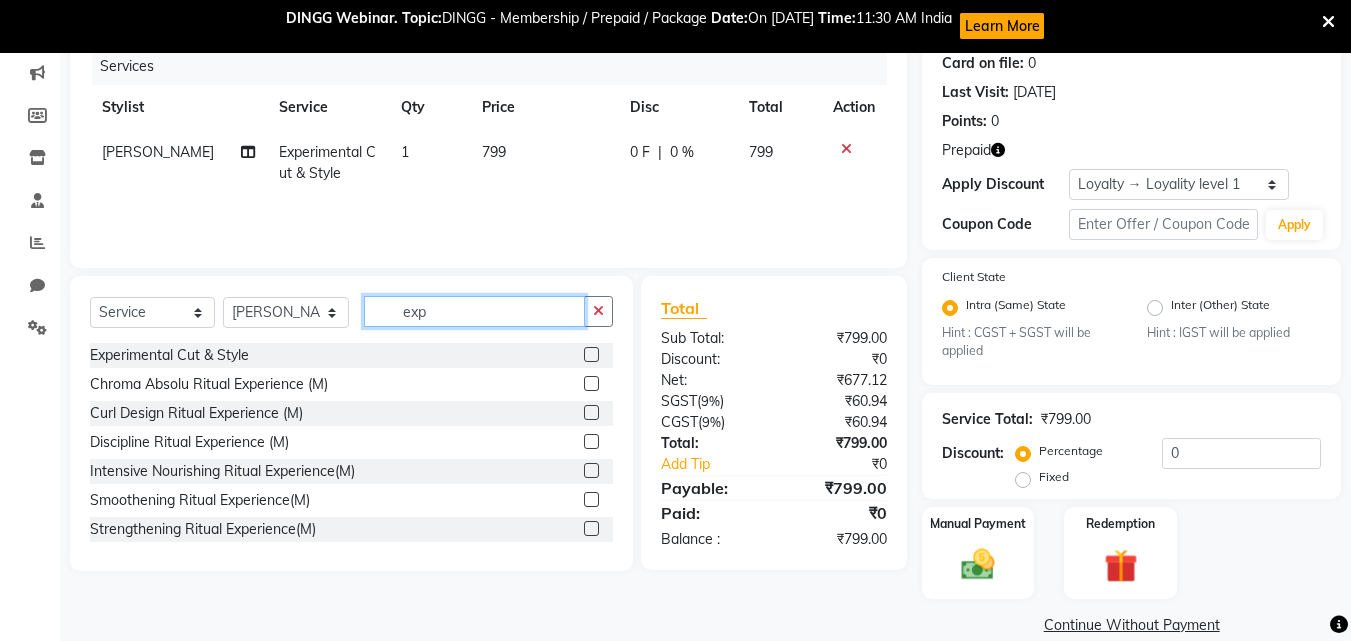 drag, startPoint x: 481, startPoint y: 317, endPoint x: 411, endPoint y: 319, distance: 70.028564 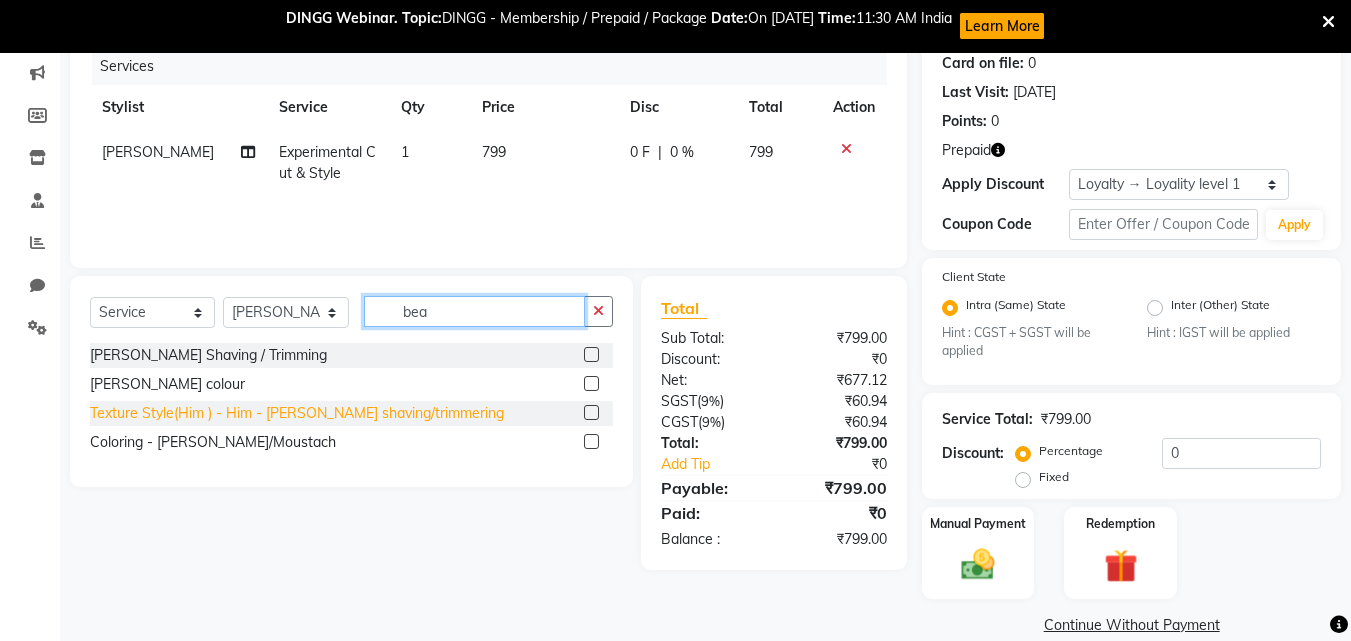 type on "bea" 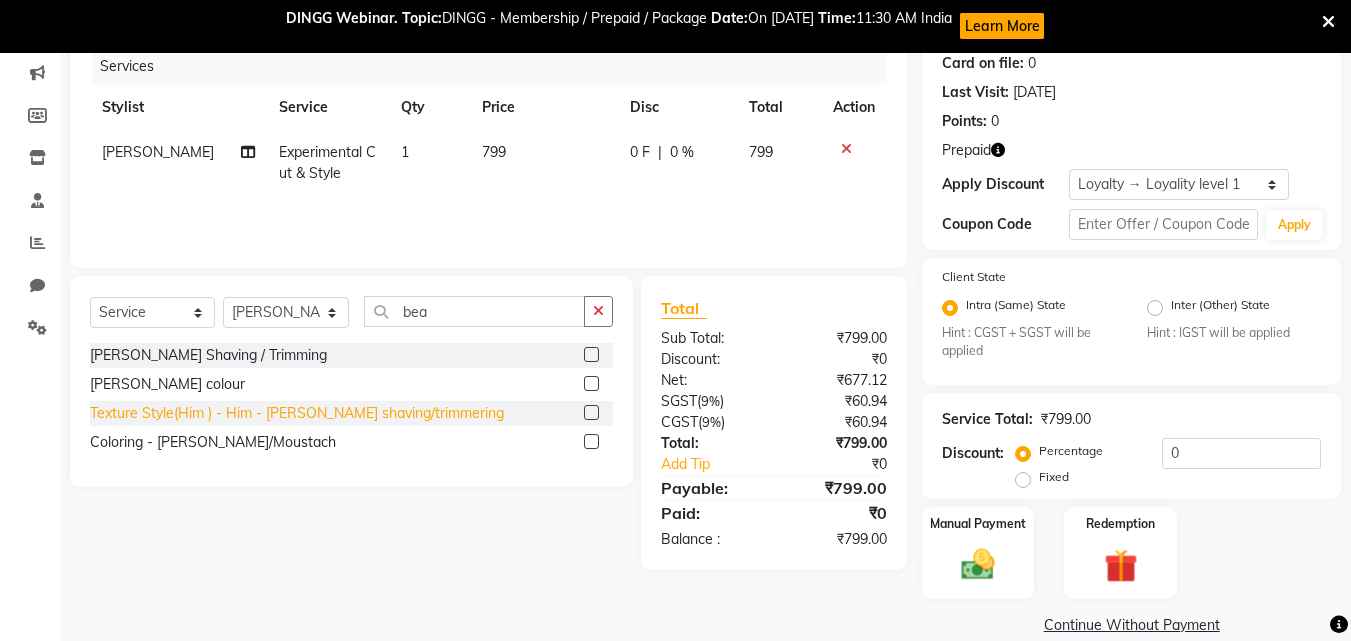 click on "Texture Style(Him ) - Him  - Beard shaving/trimmering" 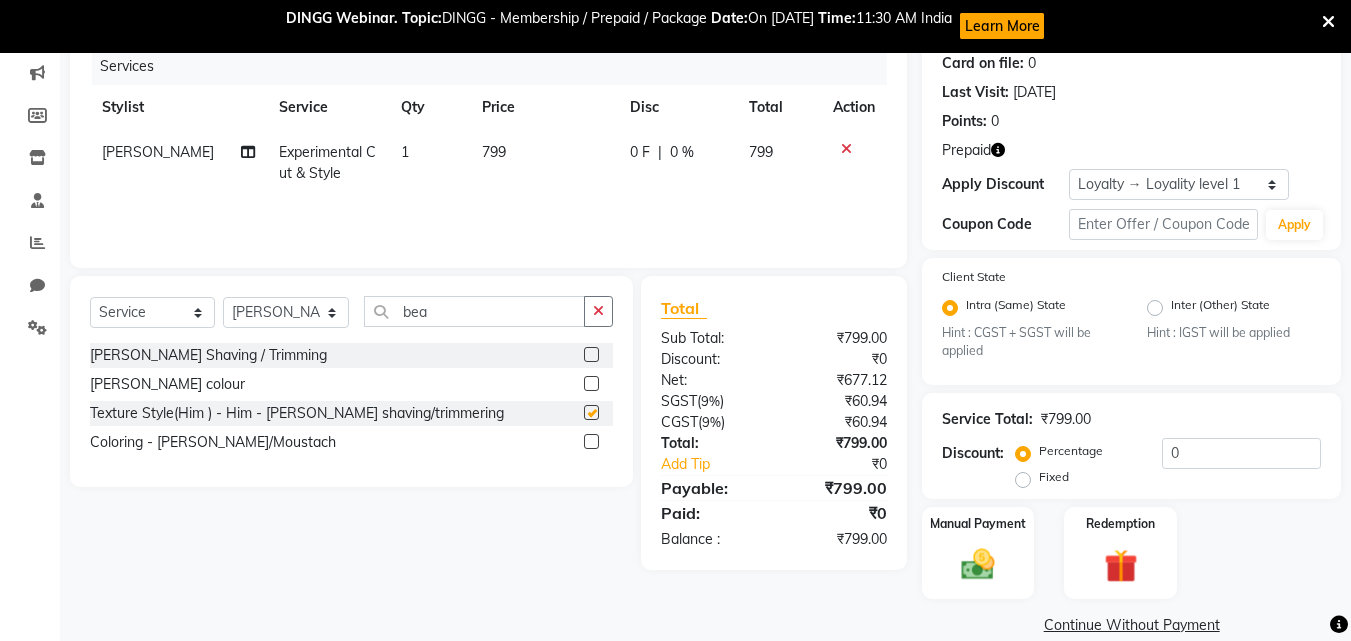 checkbox on "false" 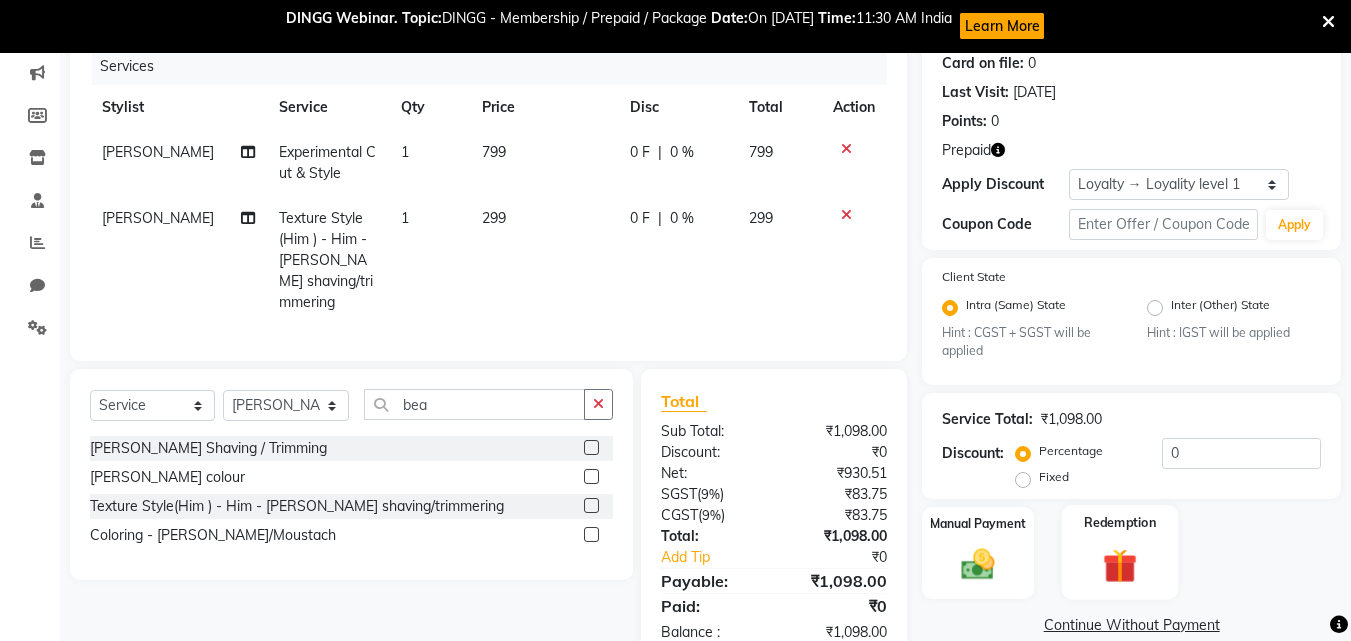 scroll, scrollTop: 299, scrollLeft: 0, axis: vertical 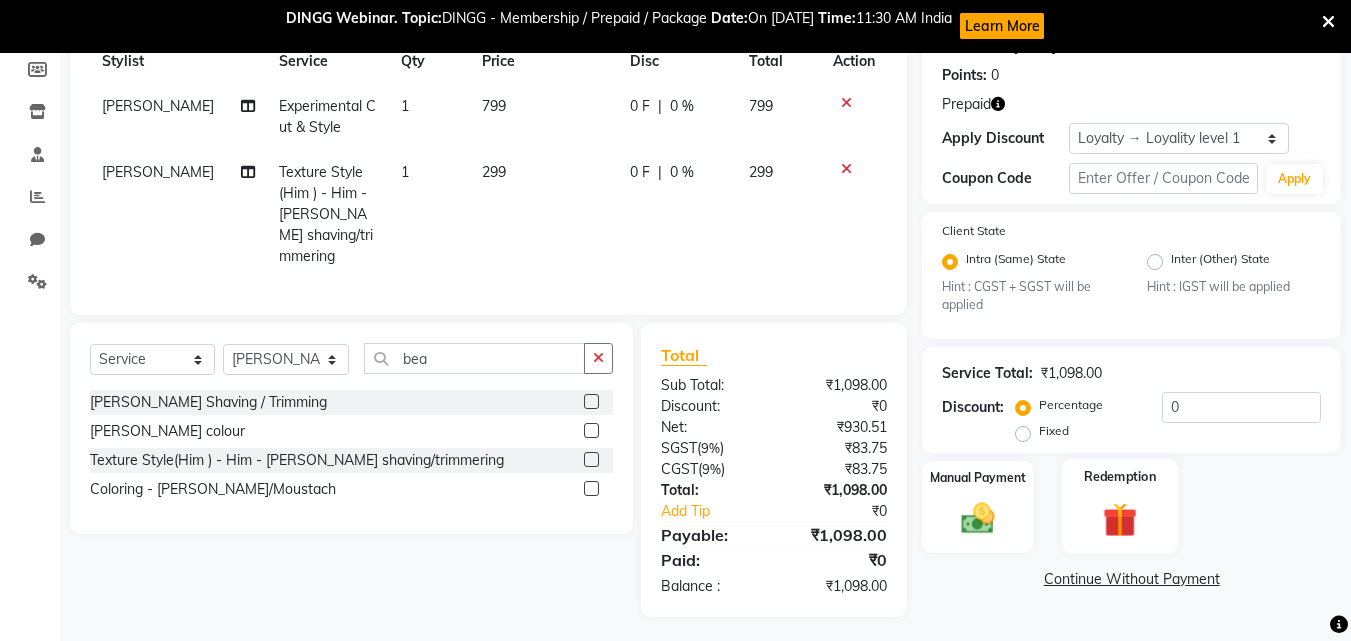 click 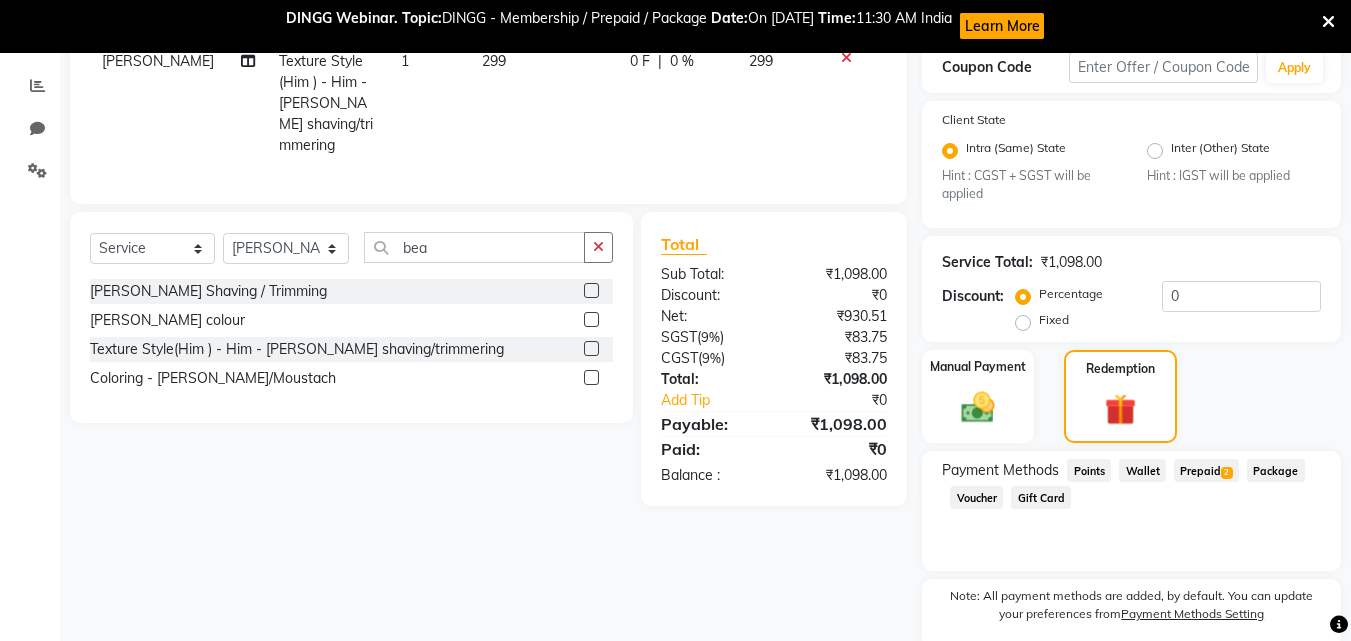 scroll, scrollTop: 487, scrollLeft: 0, axis: vertical 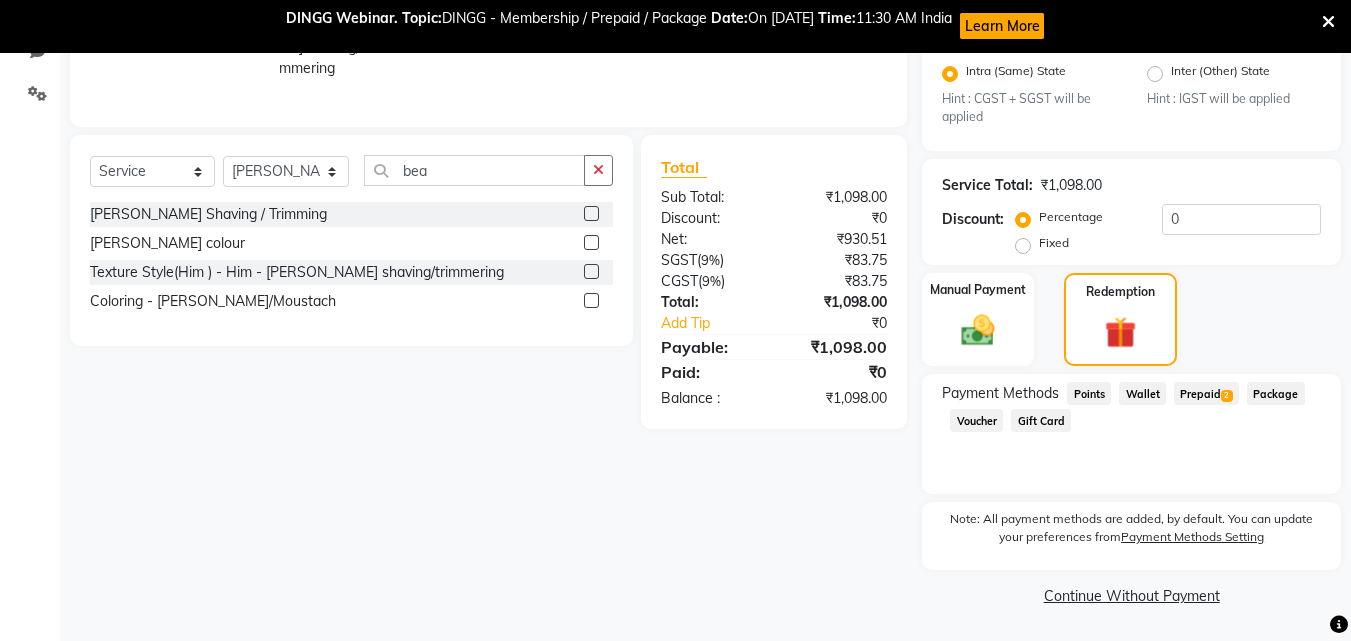 click on "Prepaid  2" 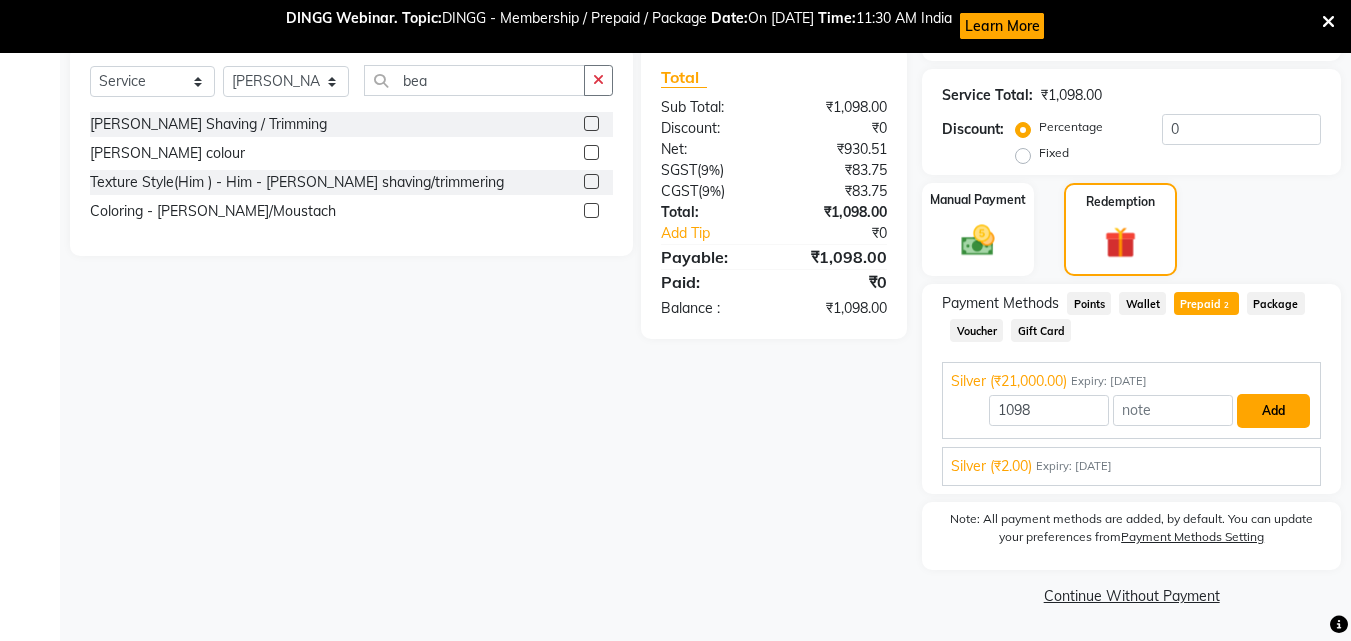 click on "Add" at bounding box center (1273, 411) 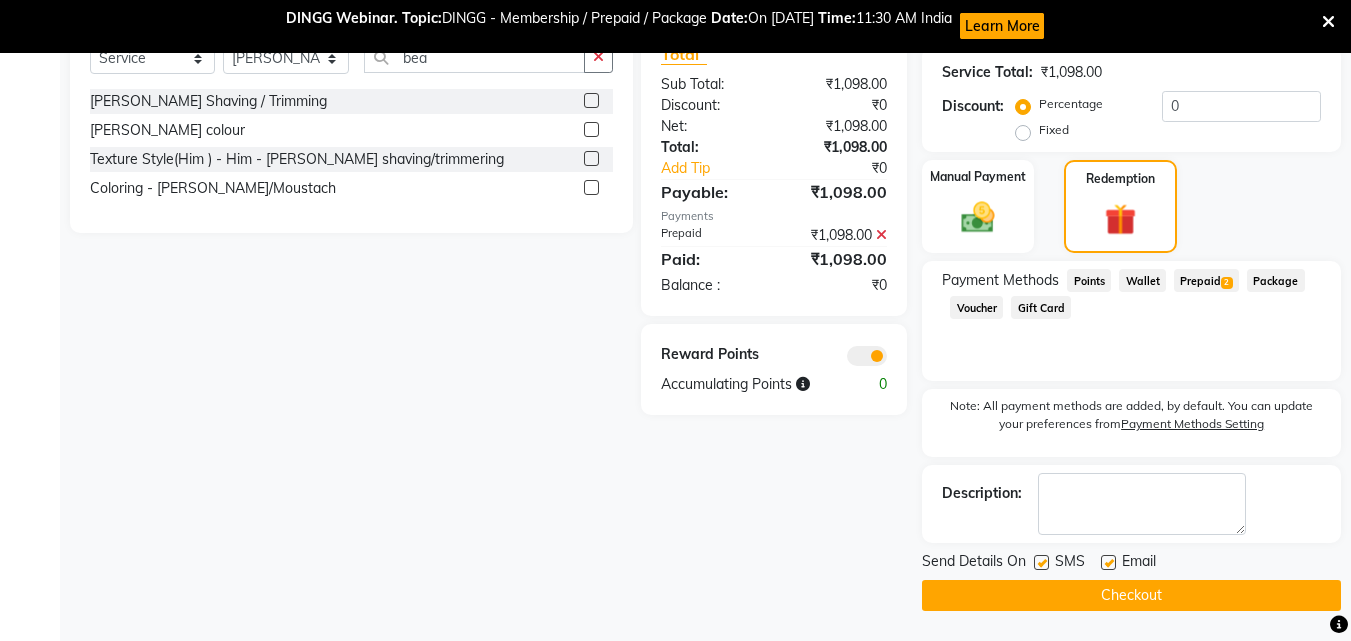 click on "Checkout" 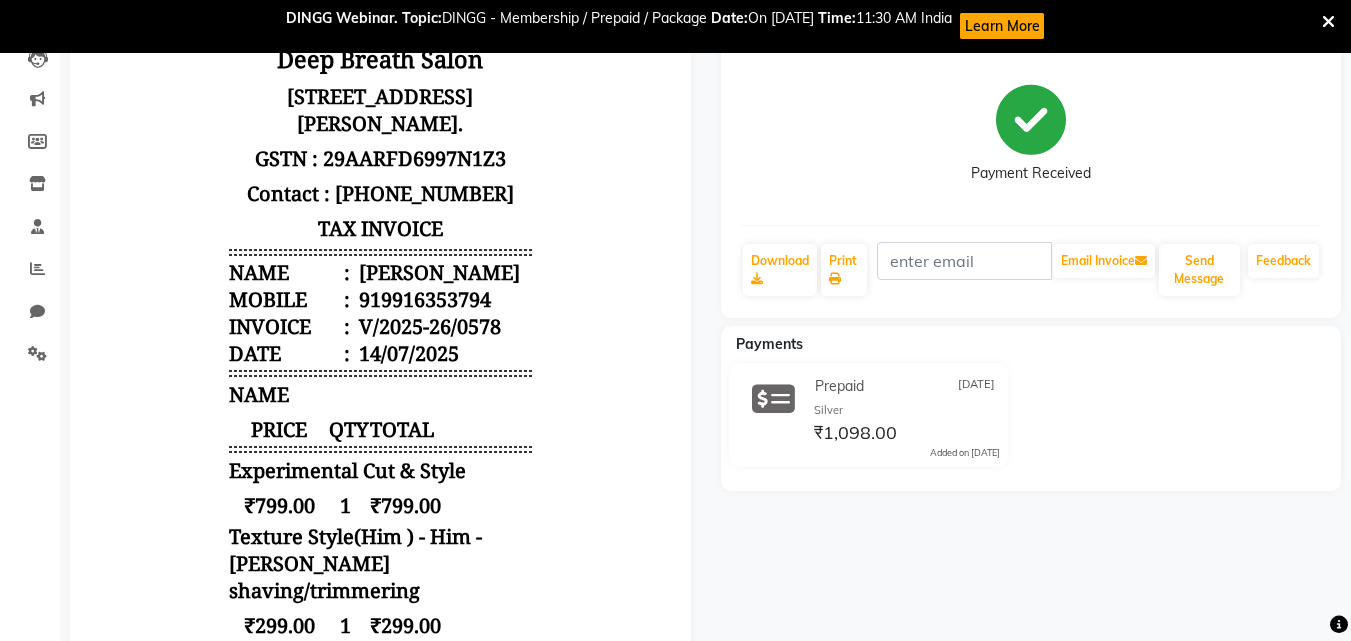 scroll, scrollTop: 0, scrollLeft: 0, axis: both 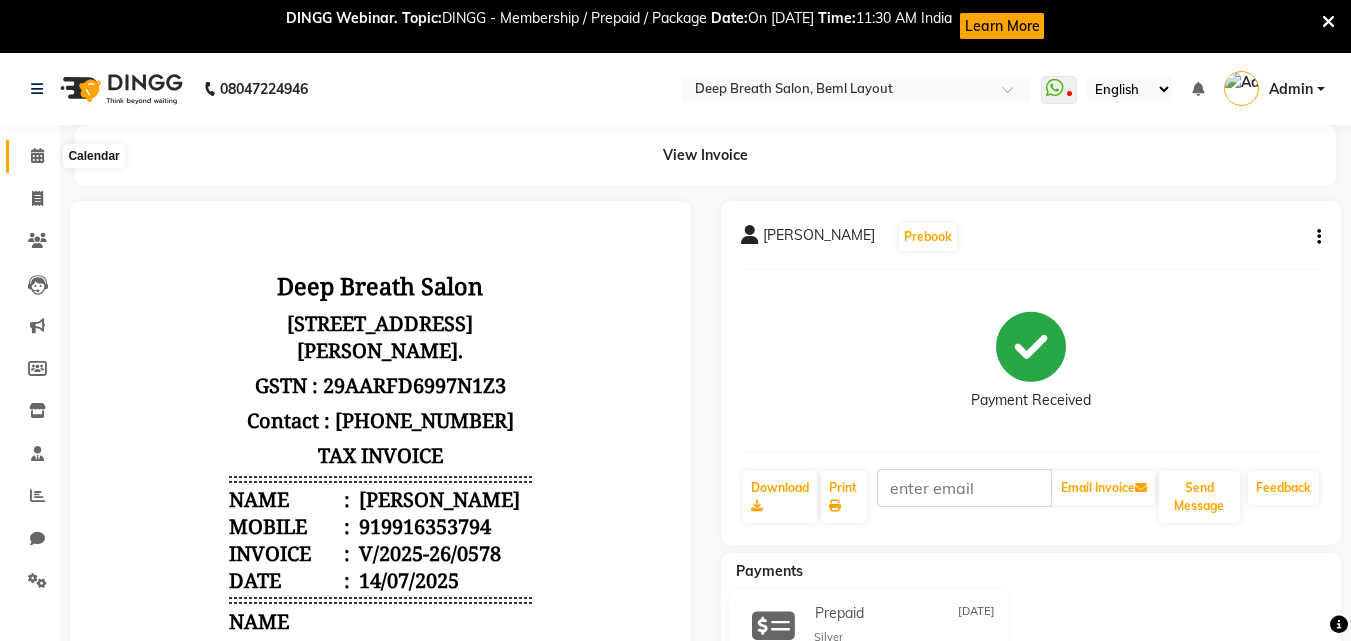 click 